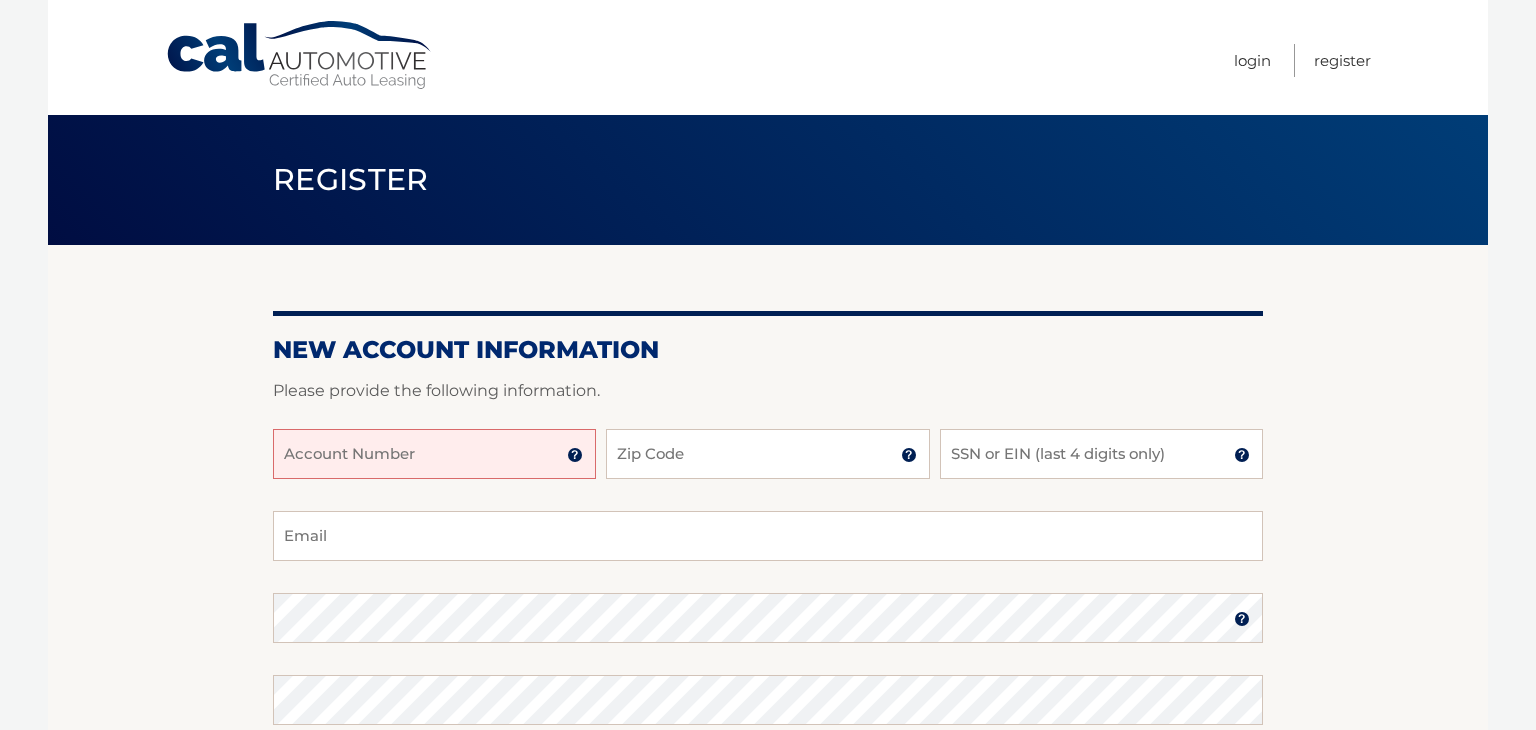scroll, scrollTop: 0, scrollLeft: 0, axis: both 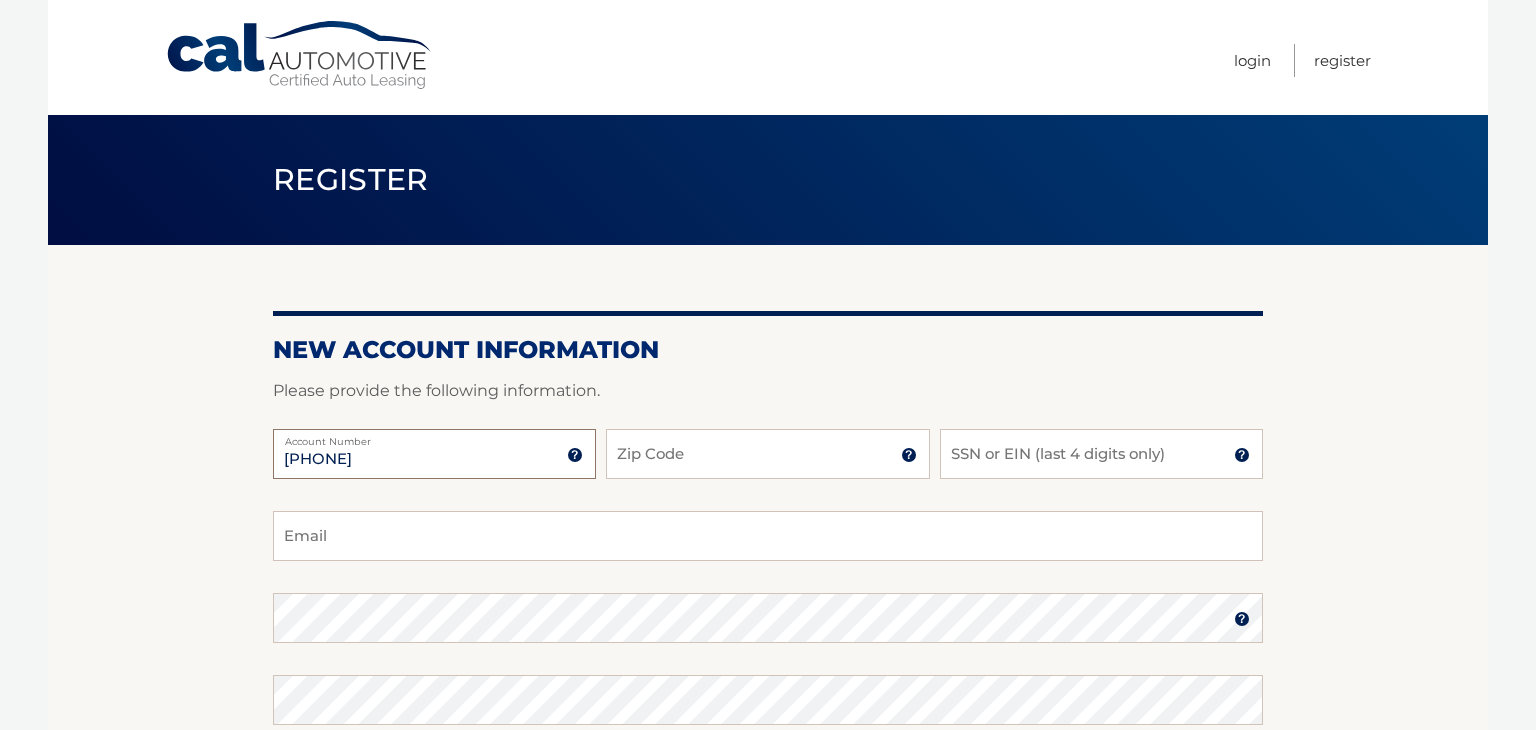 type on "44455930968" 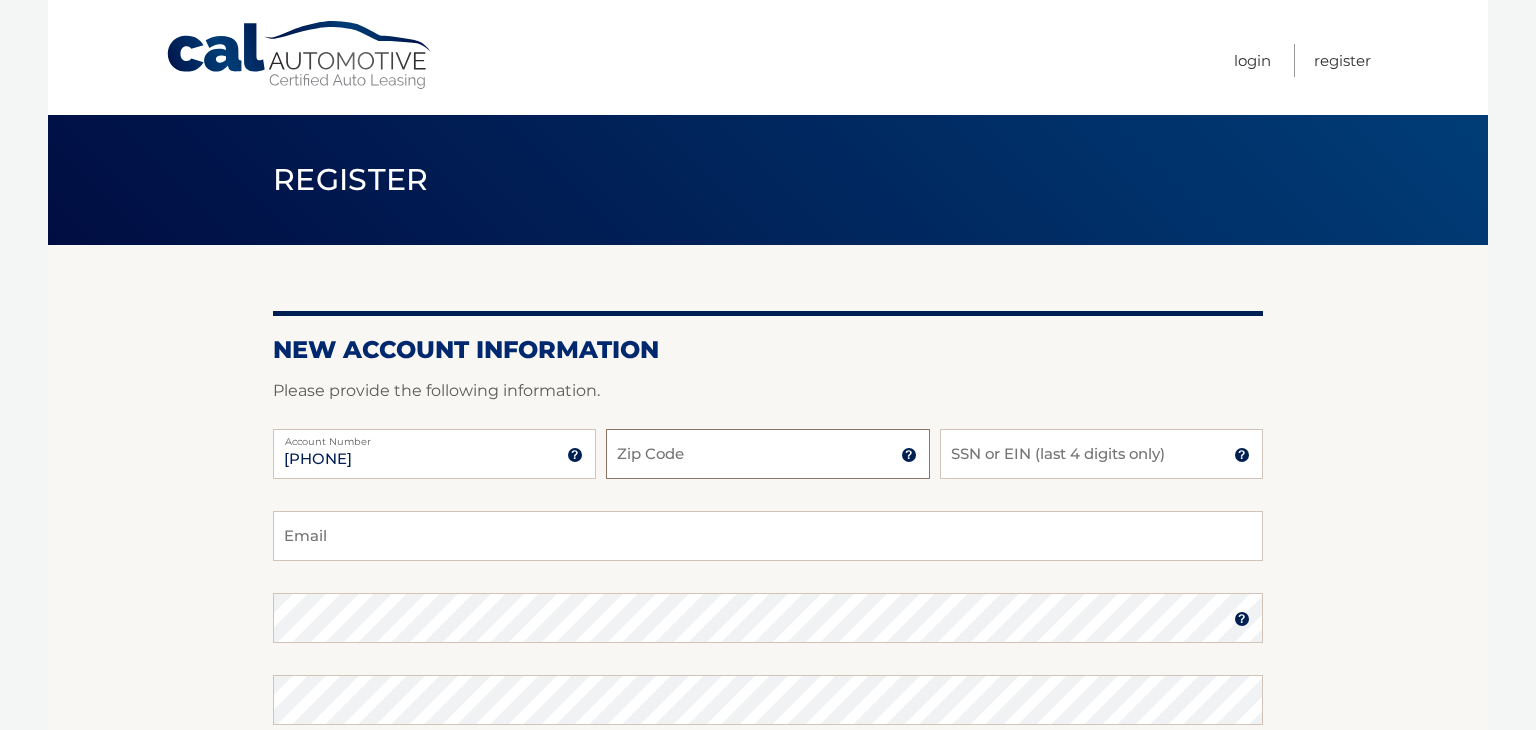 click on "Zip Code" at bounding box center (767, 454) 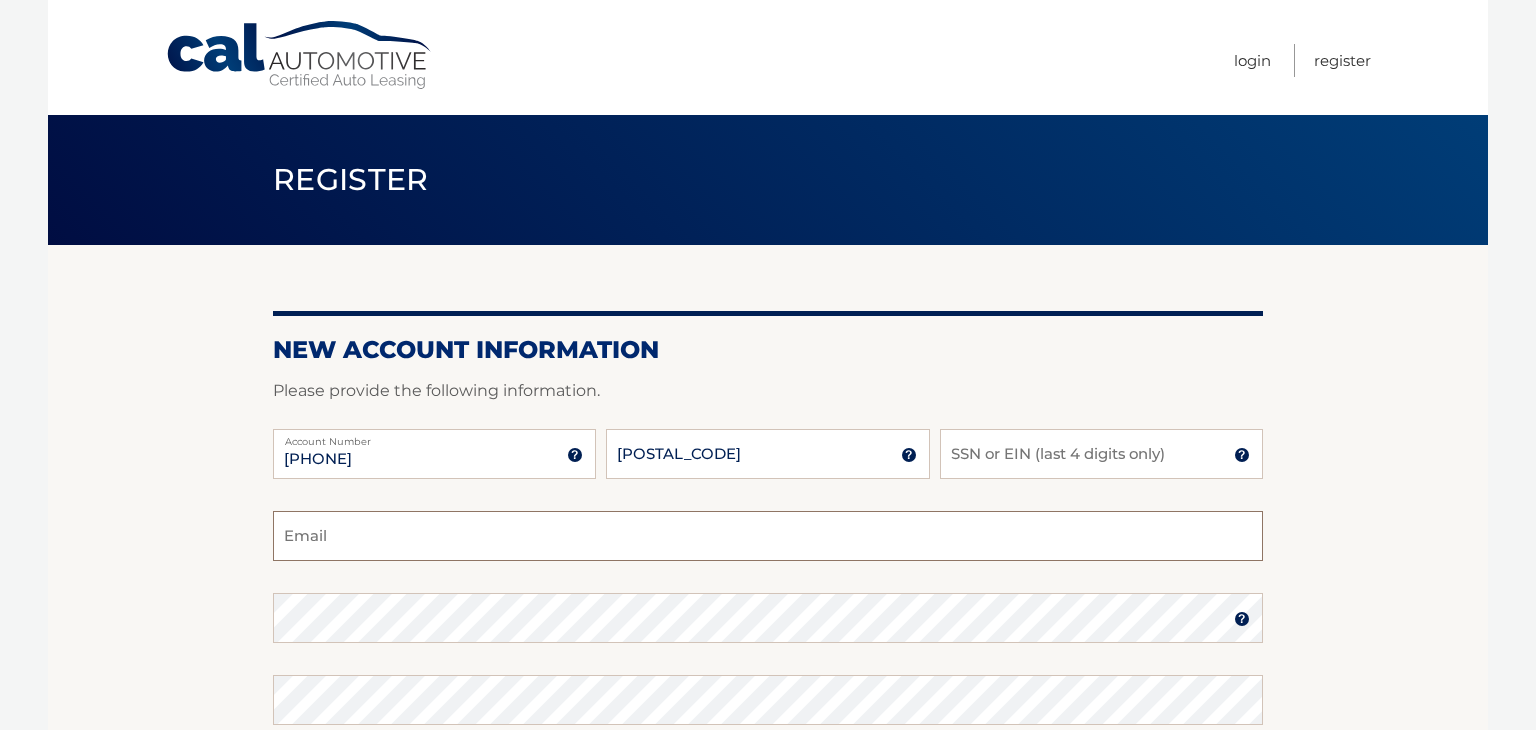type on "beachlady312@gmail.com" 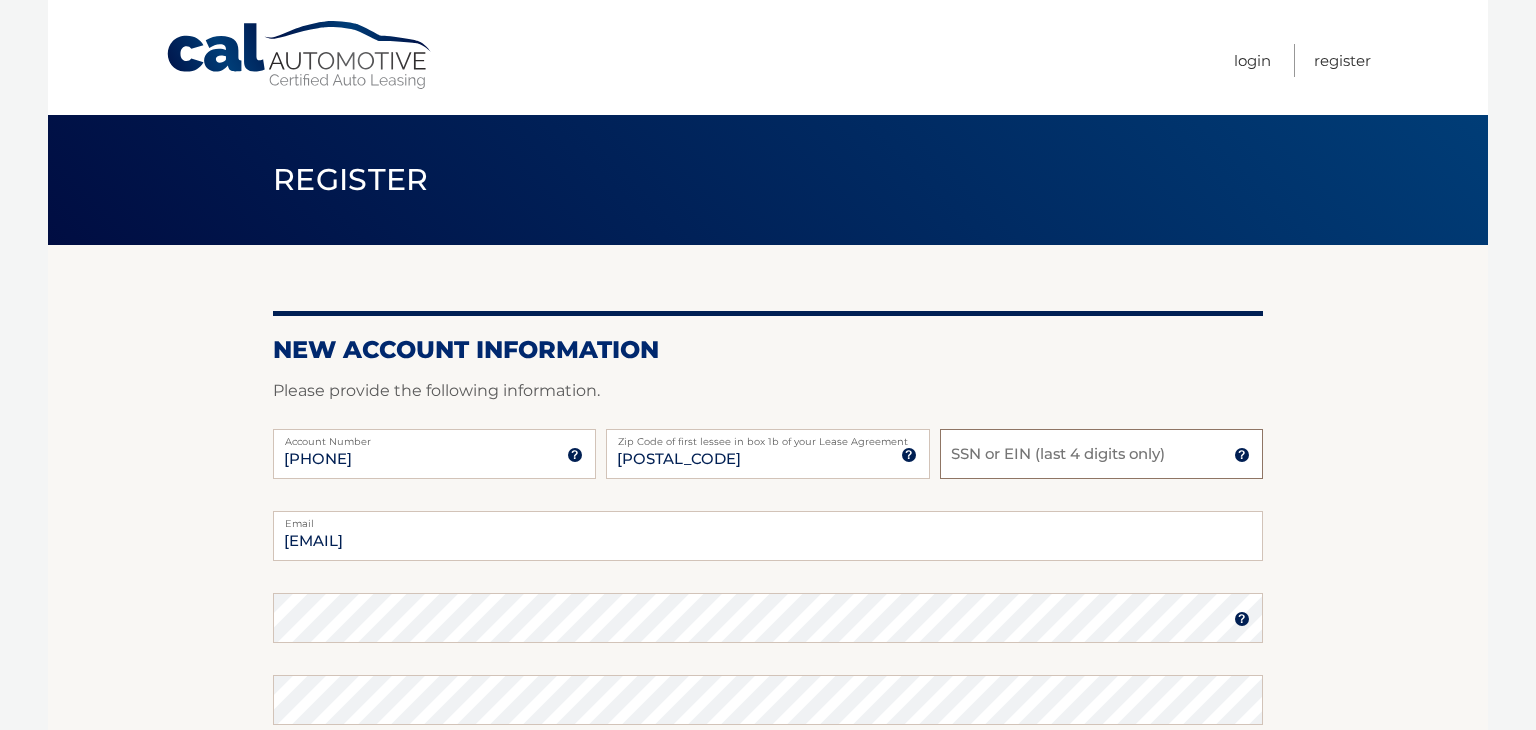 click on "SSN or EIN (last 4 digits only)" at bounding box center (1101, 454) 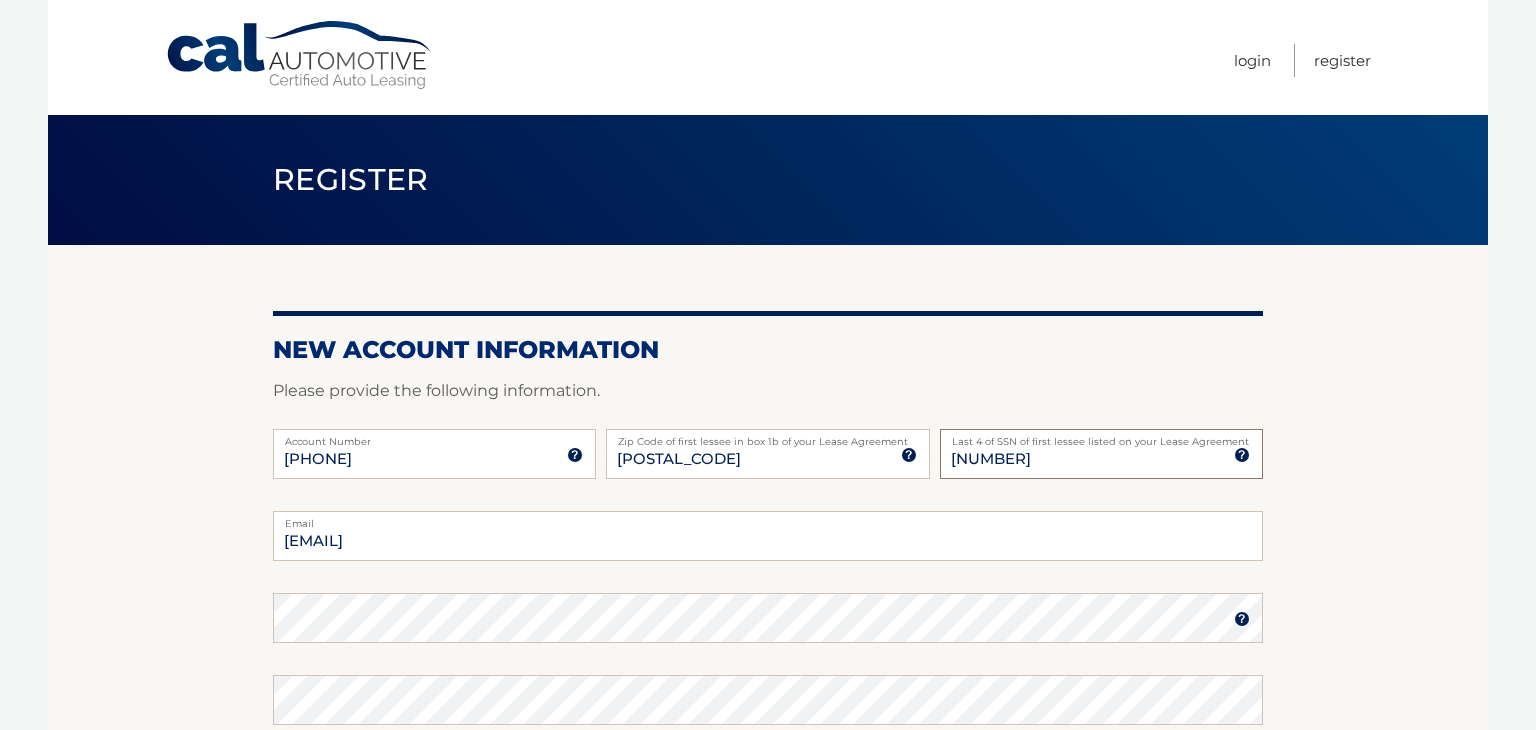 type on "8690" 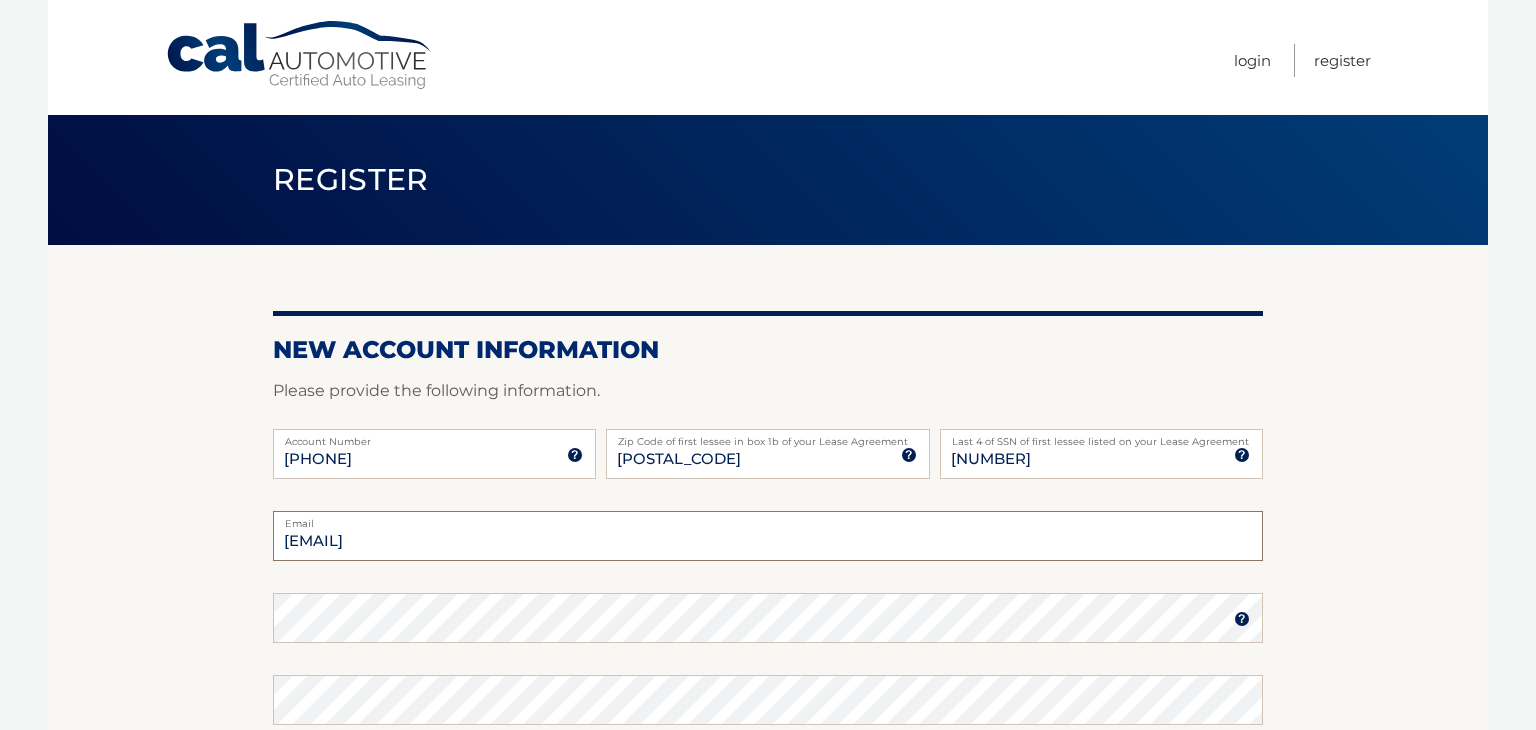 click on "beachlady312@gmail.com" at bounding box center [768, 536] 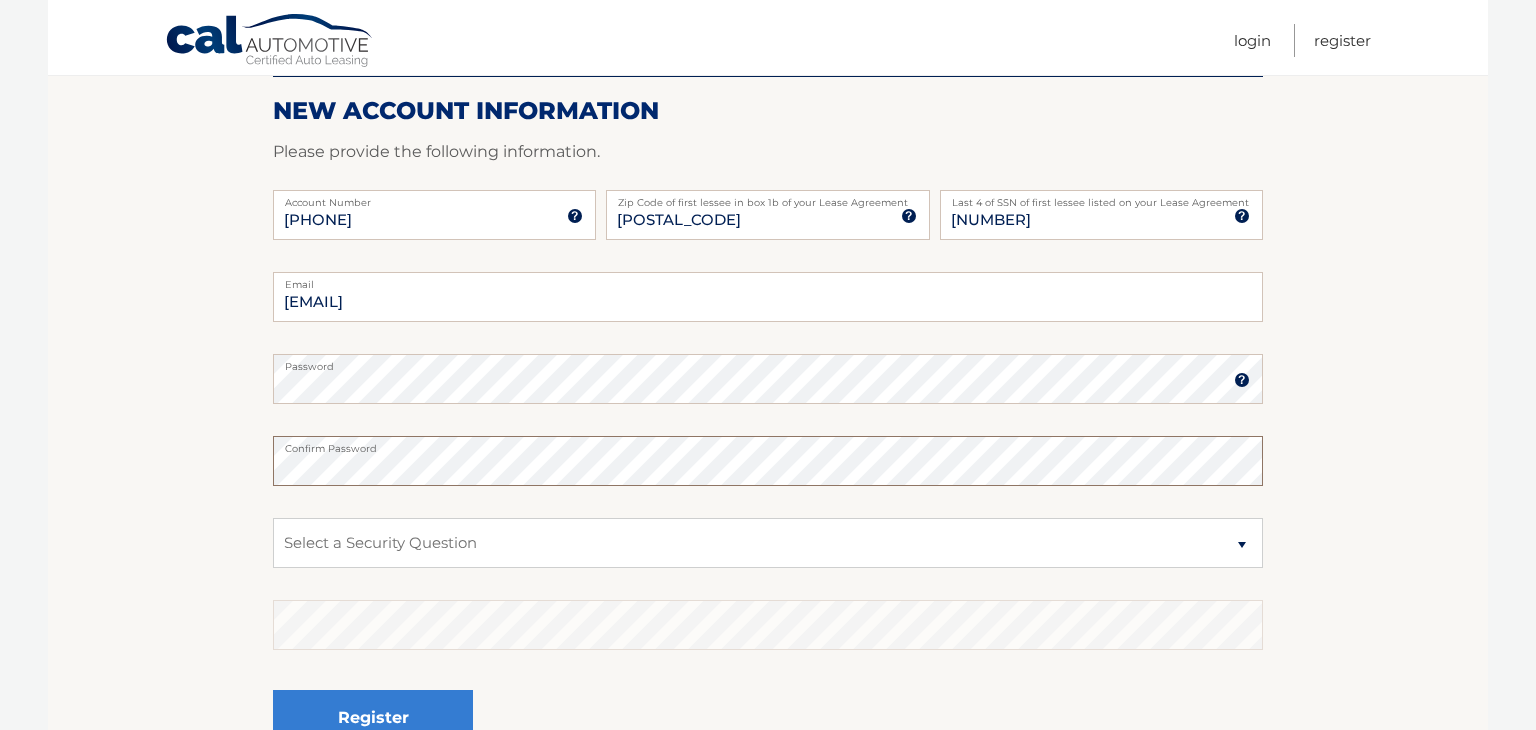 scroll, scrollTop: 248, scrollLeft: 0, axis: vertical 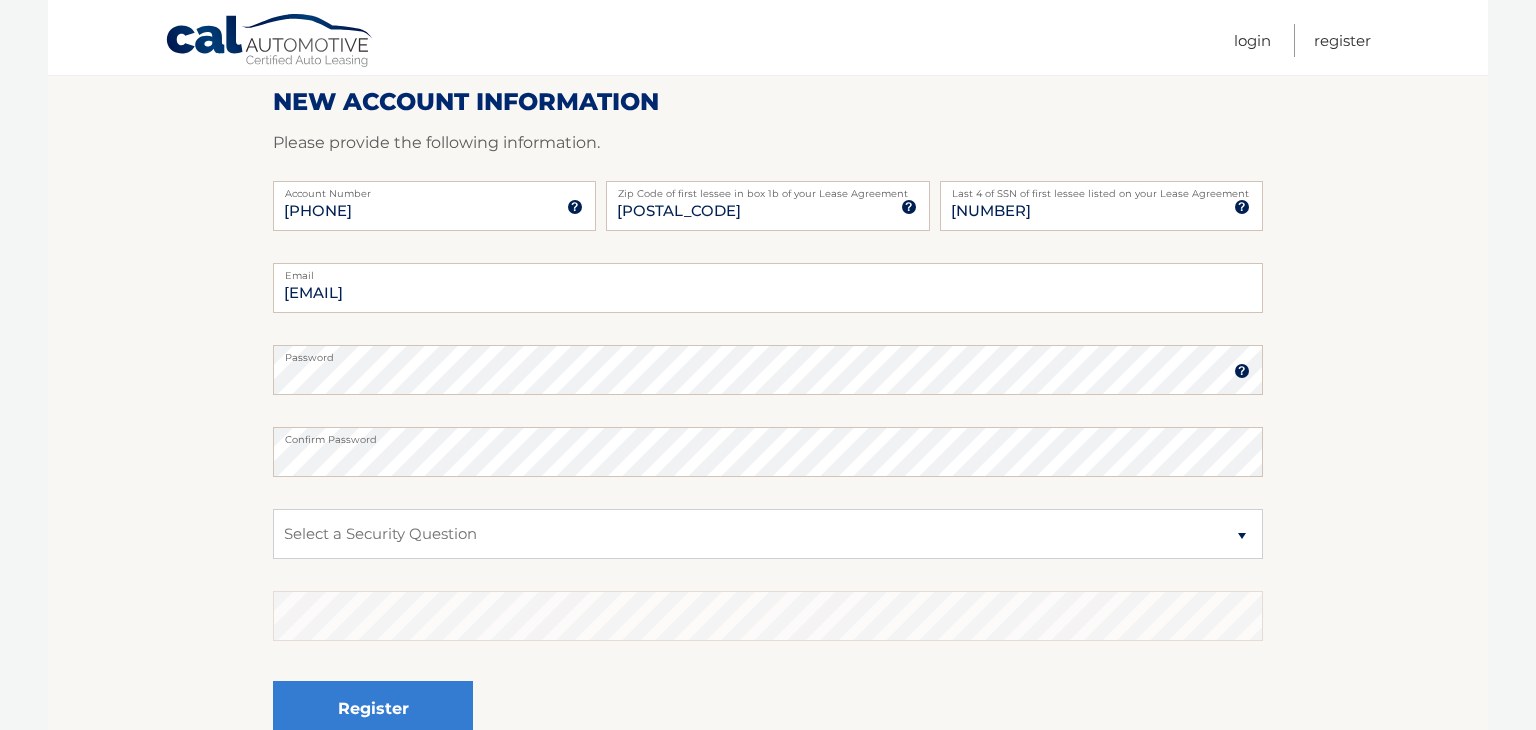click at bounding box center [1242, 371] 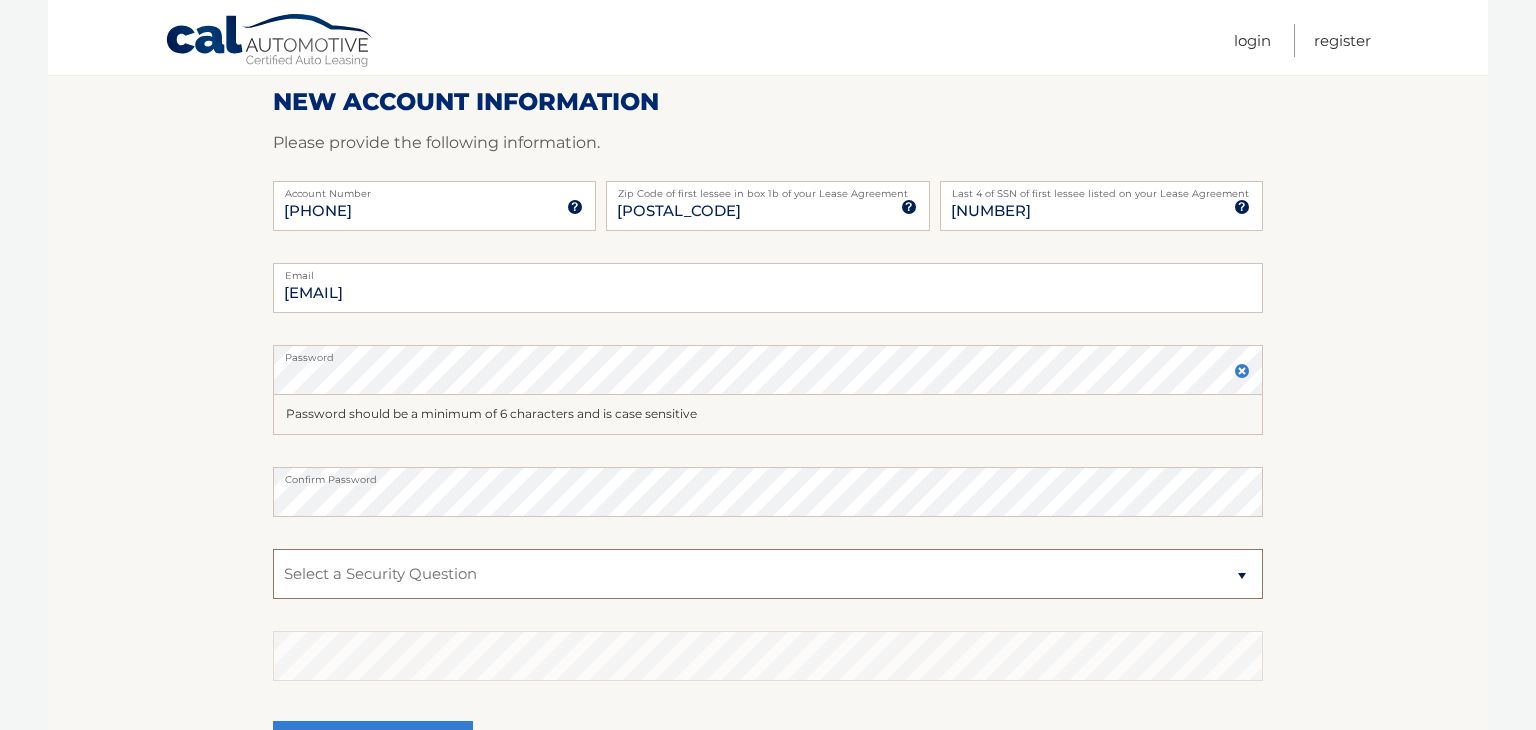 click on "Select a Security Question
What was the name of your elementary school?
What is your mother’s maiden name?
What street did you live on in the third grade?
In what city or town was your first job?
What was your childhood phone number including area code? (e.g., 000-000-0000)" at bounding box center [768, 574] 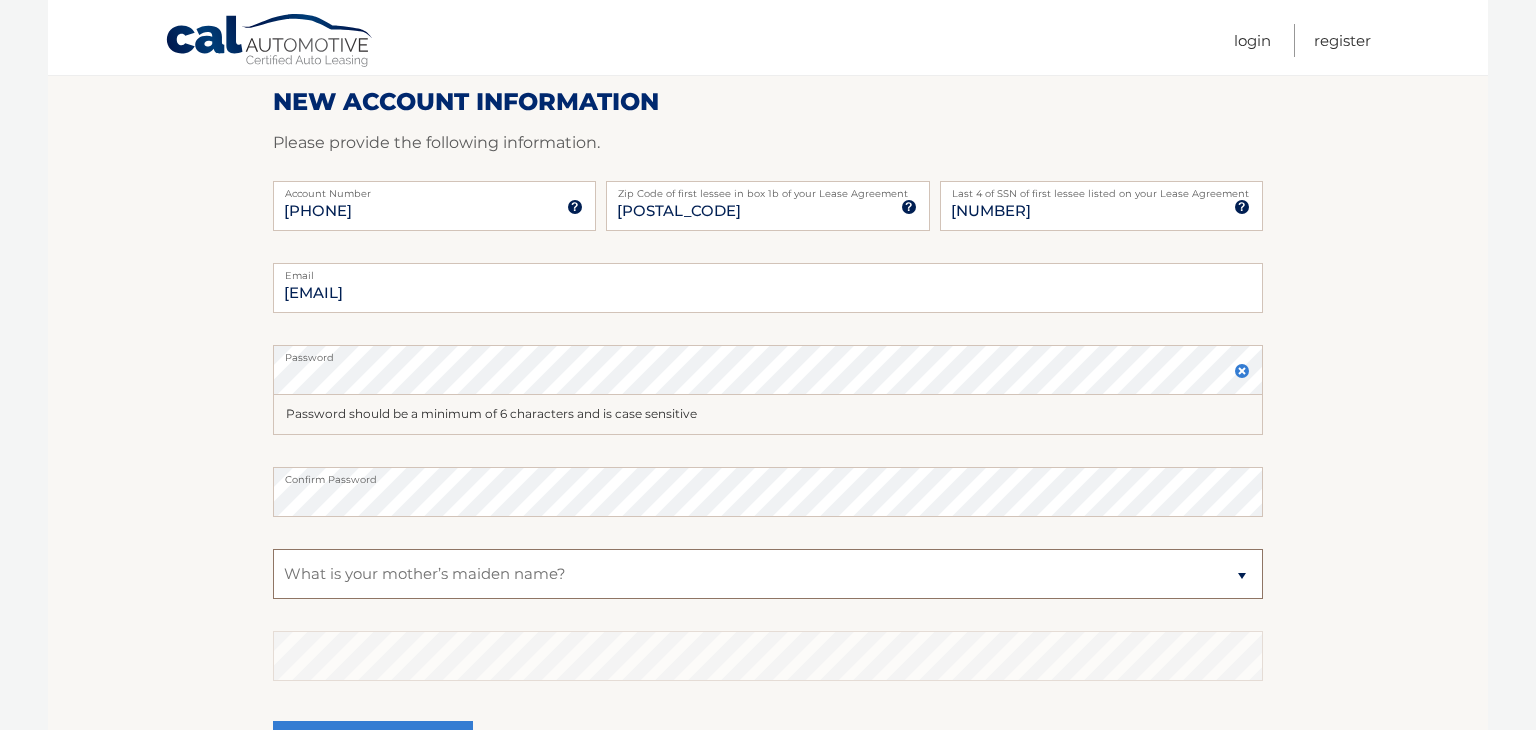 click on "Select a Security Question
What was the name of your elementary school?
What is your mother’s maiden name?
What street did you live on in the third grade?
In what city or town was your first job?
What was your childhood phone number including area code? (e.g., 000-000-0000)" at bounding box center [768, 574] 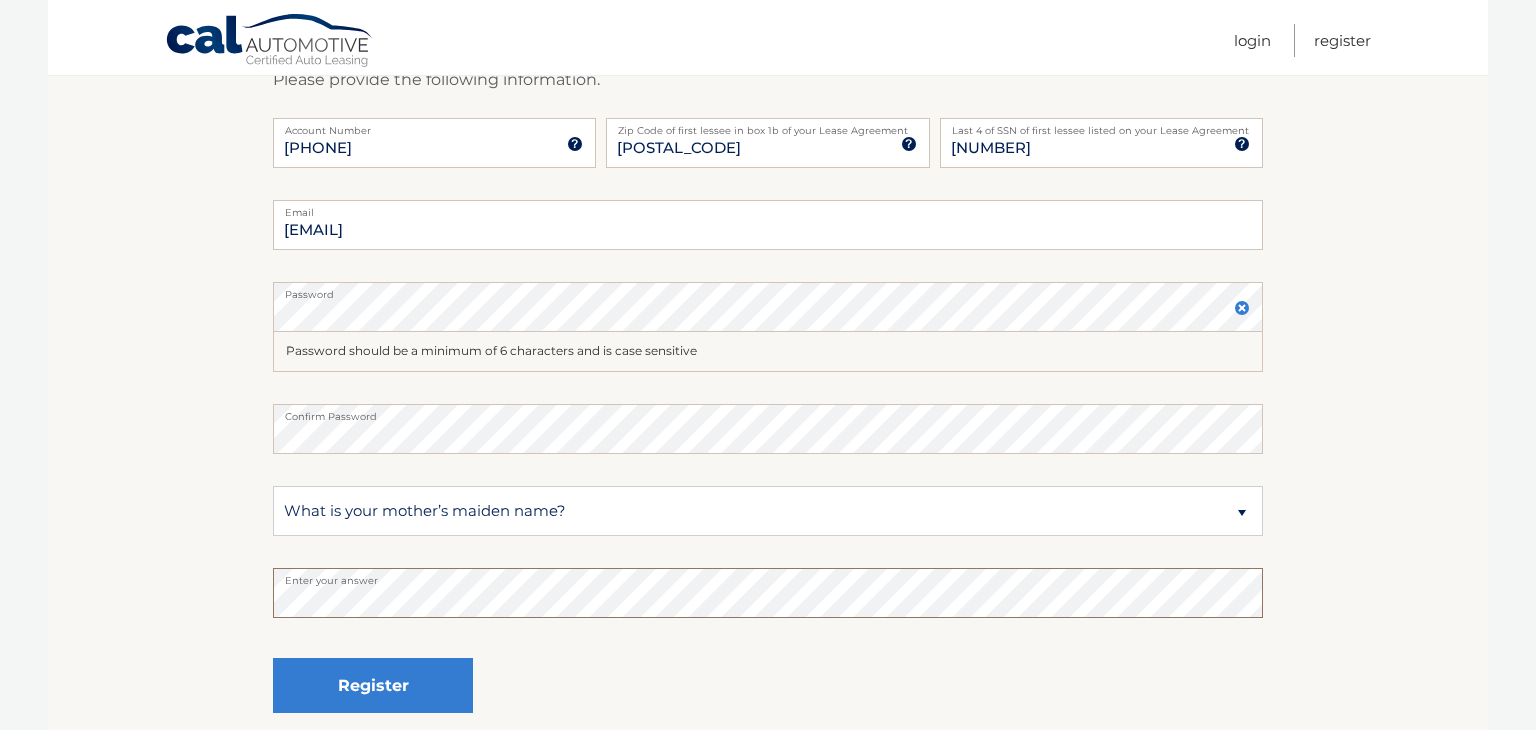 scroll, scrollTop: 488, scrollLeft: 0, axis: vertical 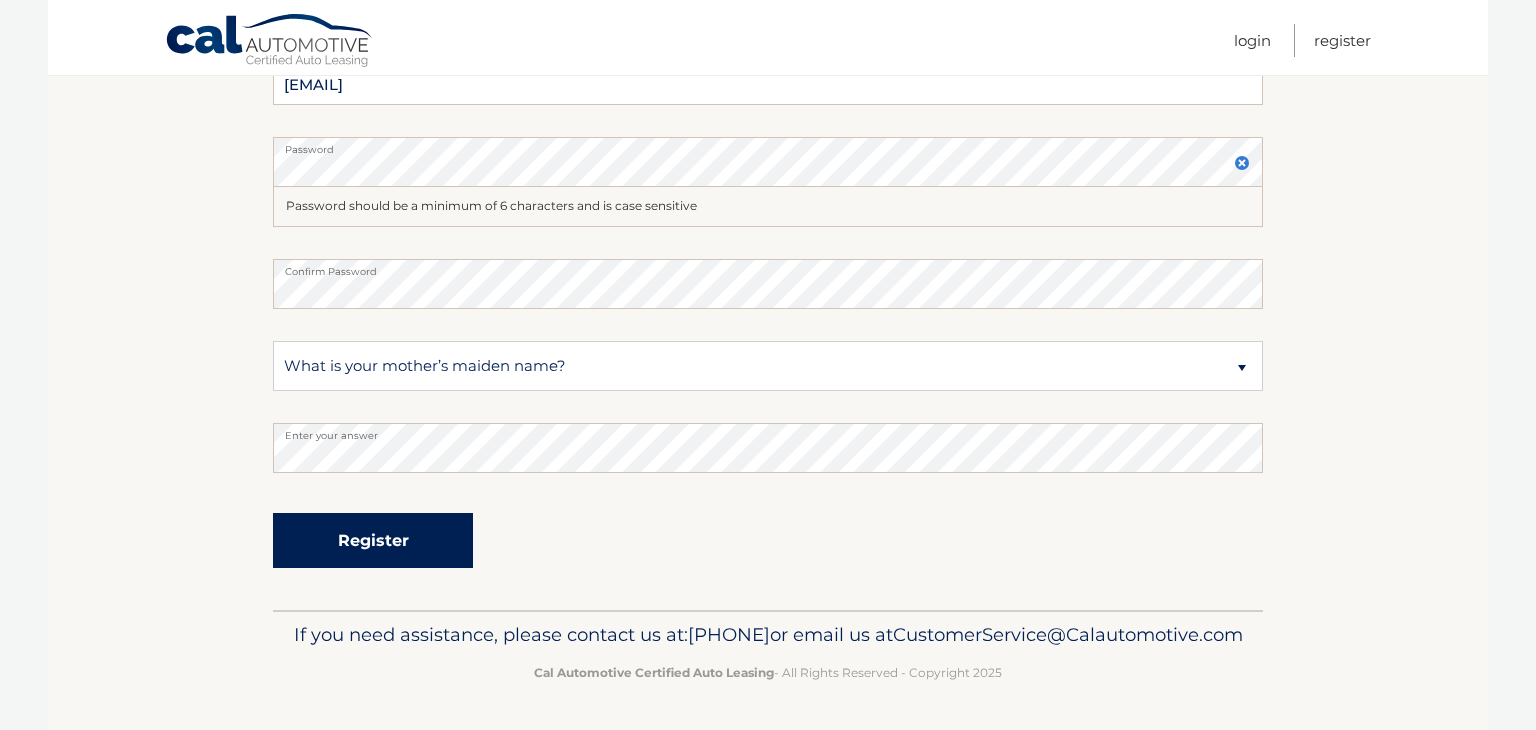 click on "Register" at bounding box center [373, 540] 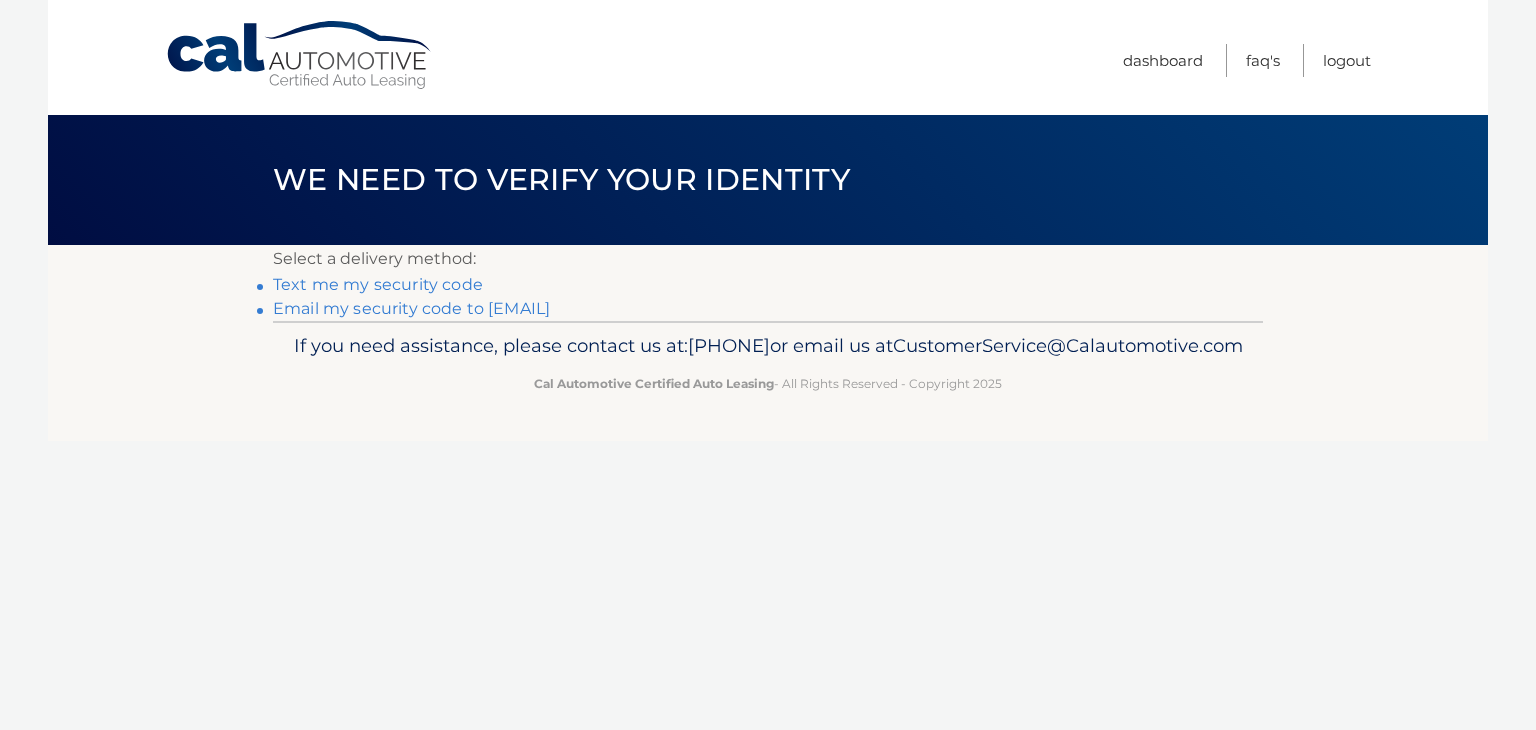 scroll, scrollTop: 0, scrollLeft: 0, axis: both 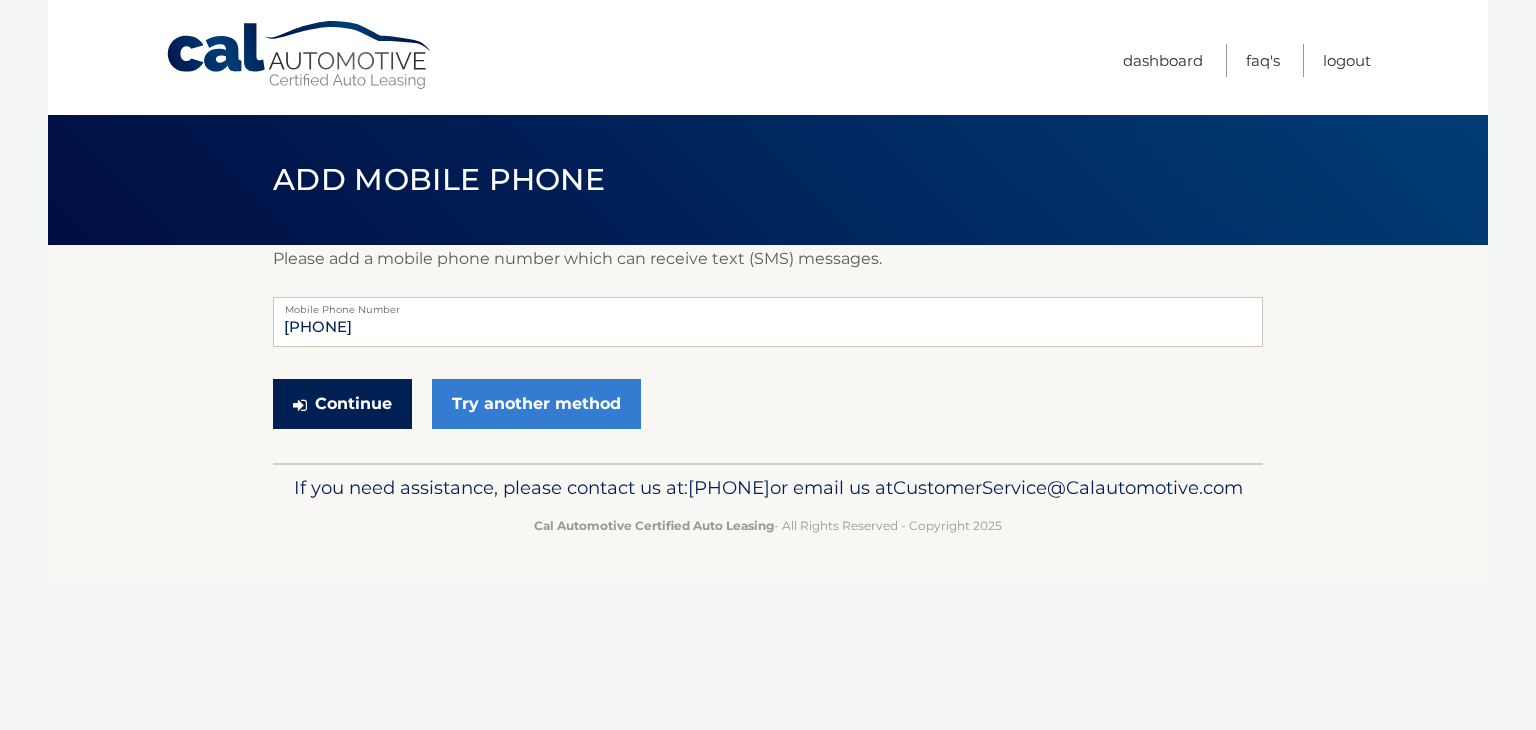 click on "Continue" at bounding box center [342, 404] 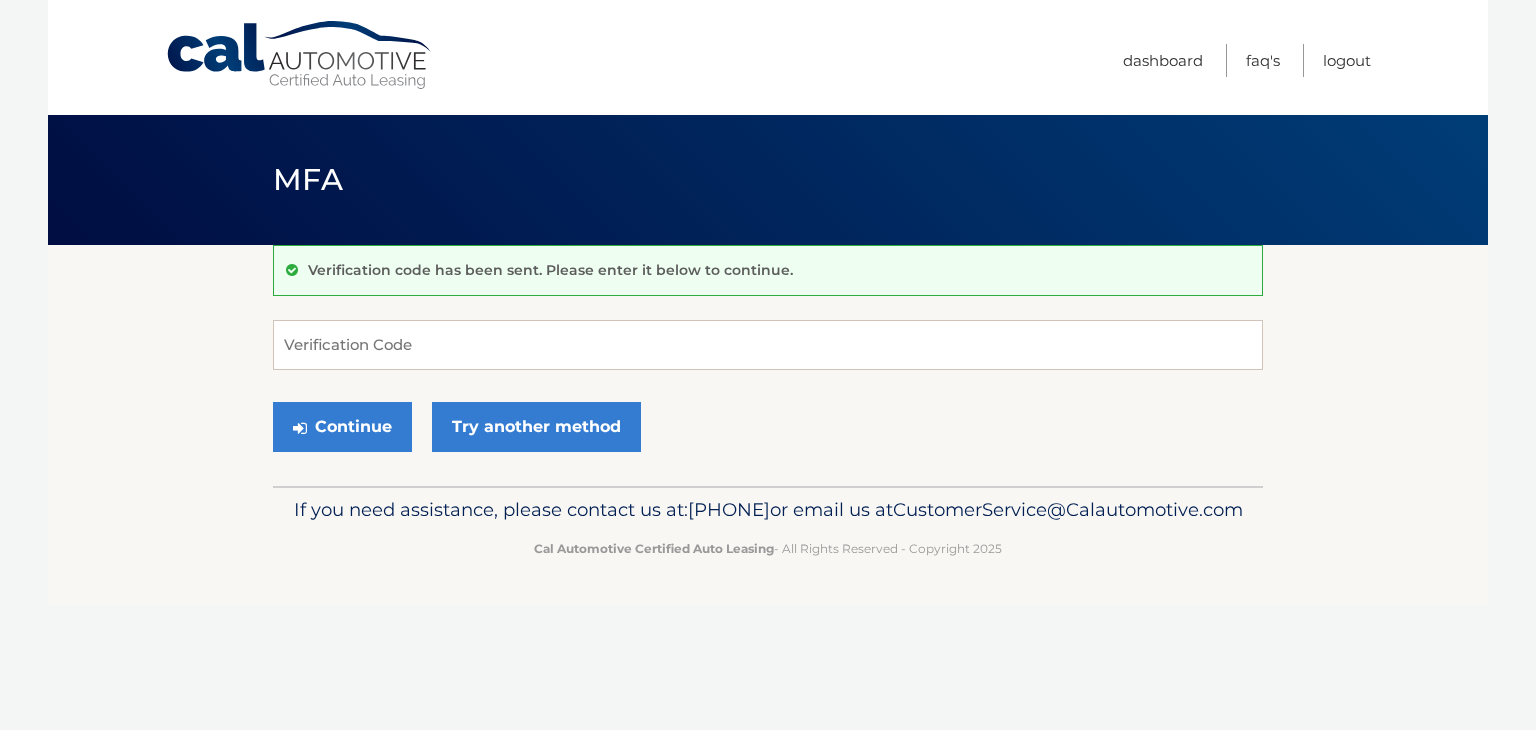 scroll, scrollTop: 0, scrollLeft: 0, axis: both 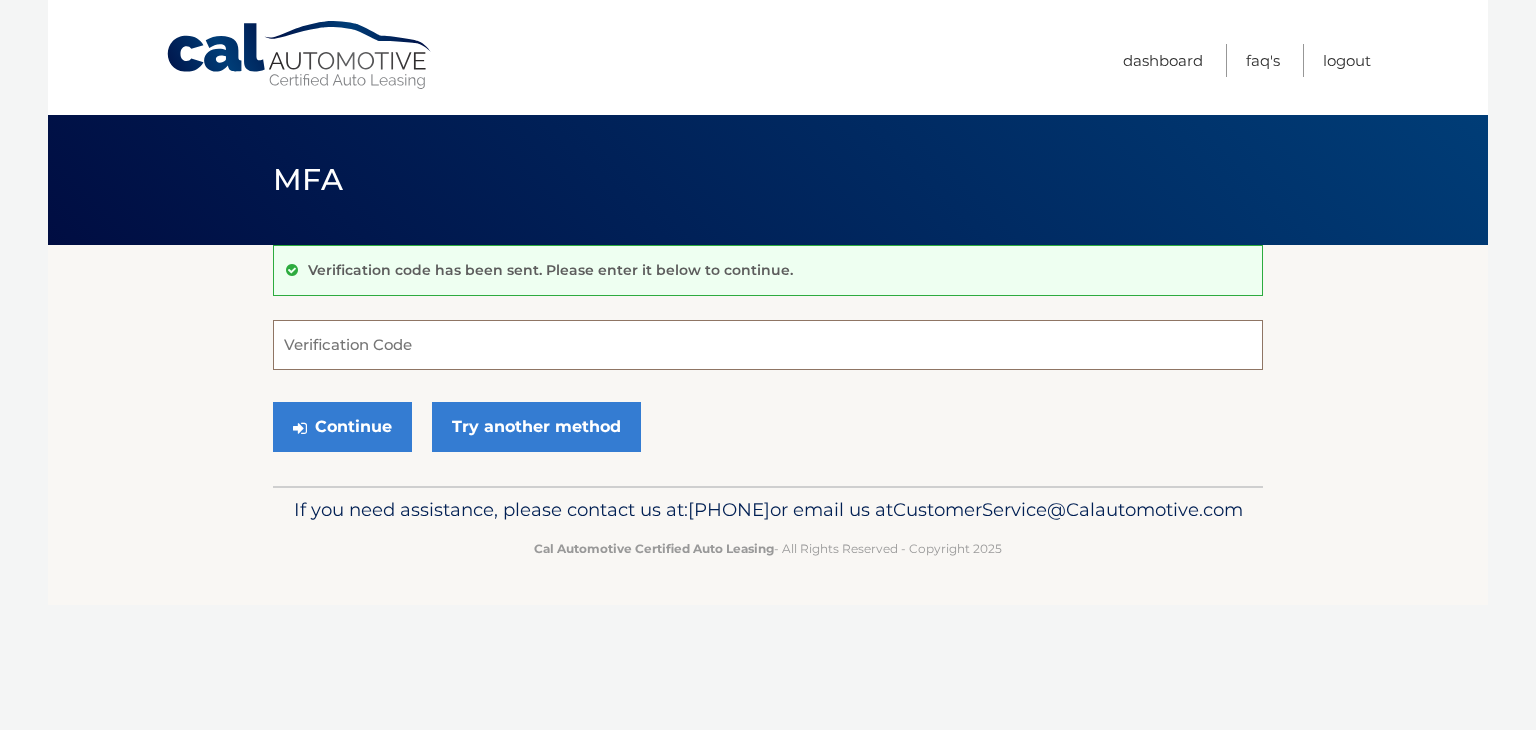 click on "Verification Code" at bounding box center (768, 345) 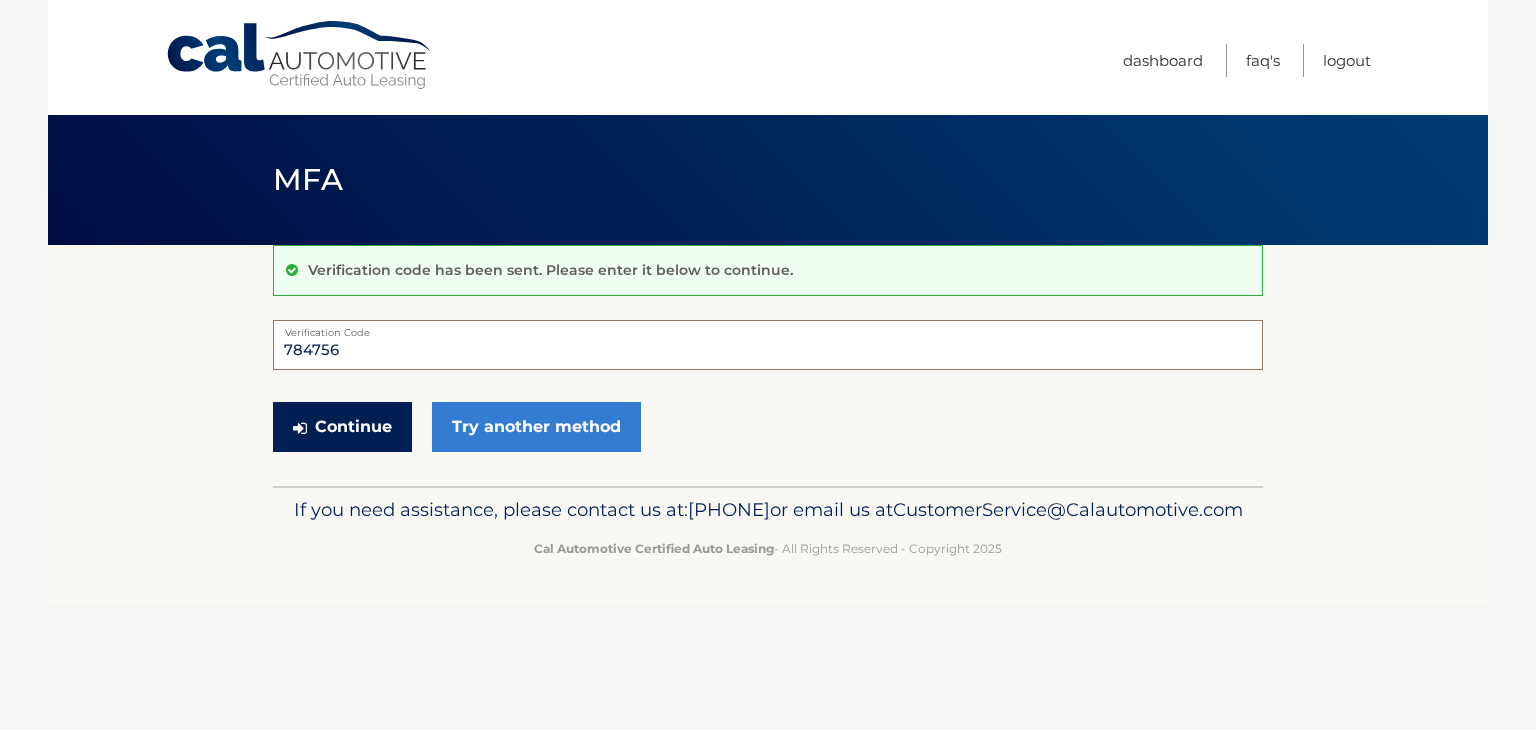 type on "784756" 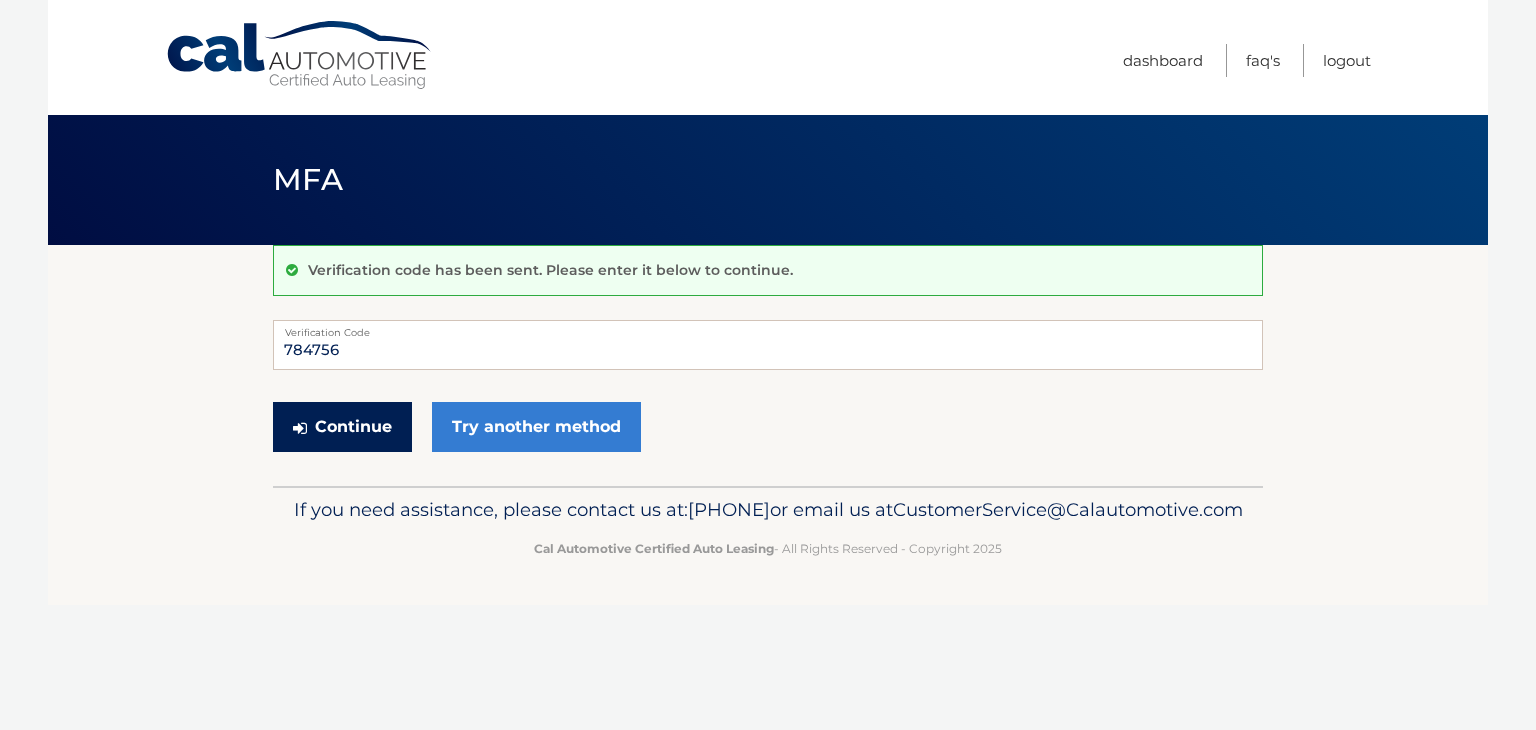 click on "Continue" at bounding box center (342, 427) 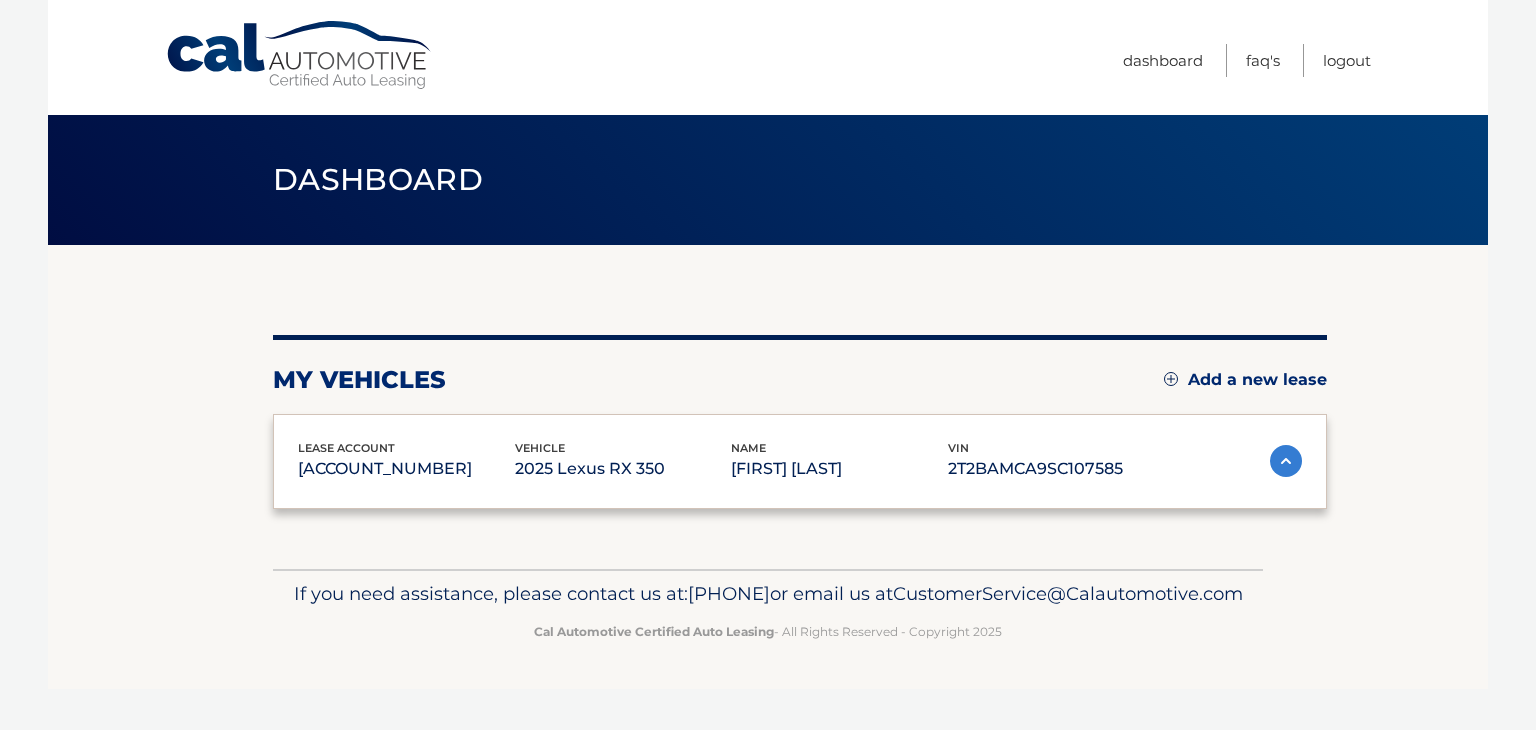 scroll, scrollTop: 0, scrollLeft: 0, axis: both 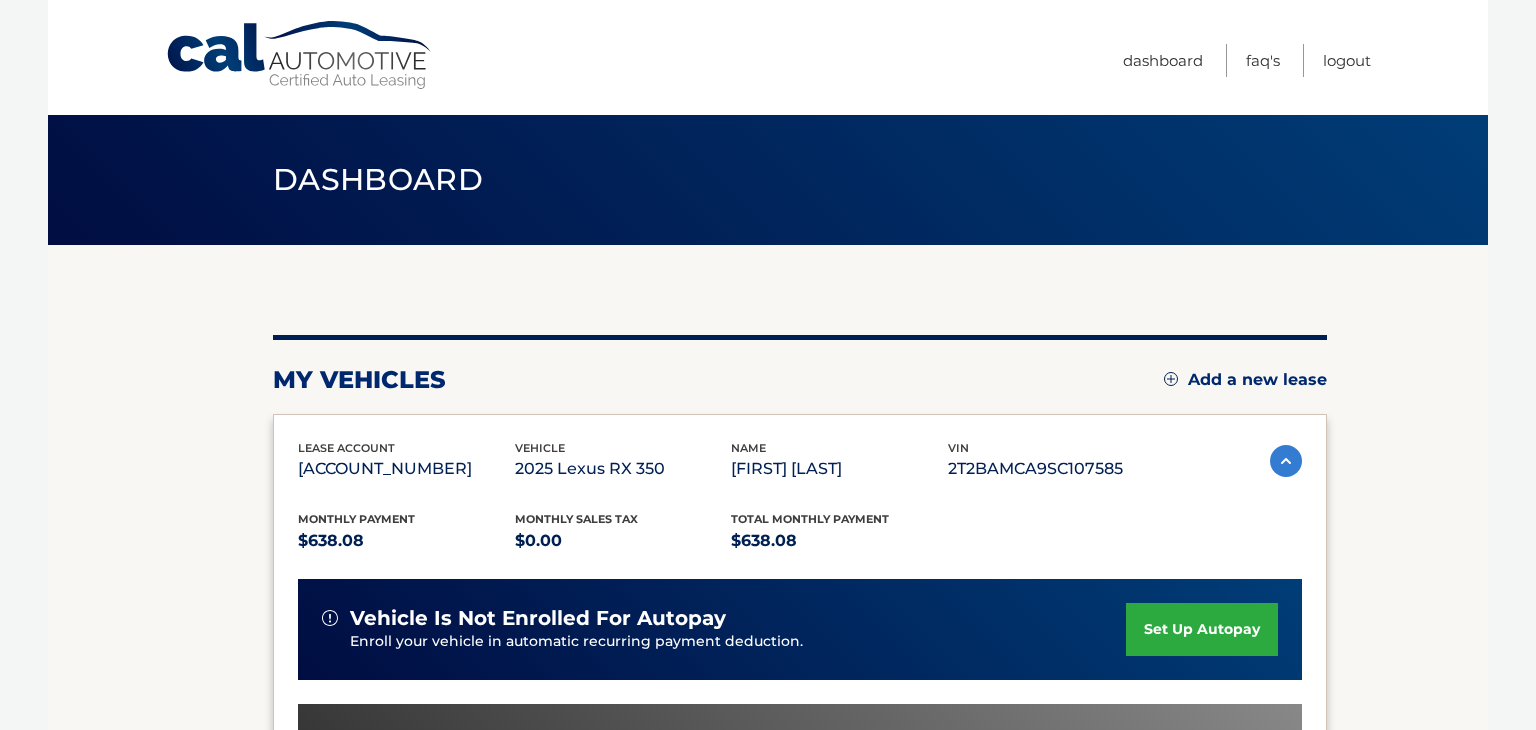 click on "set up autopay" at bounding box center [1202, 629] 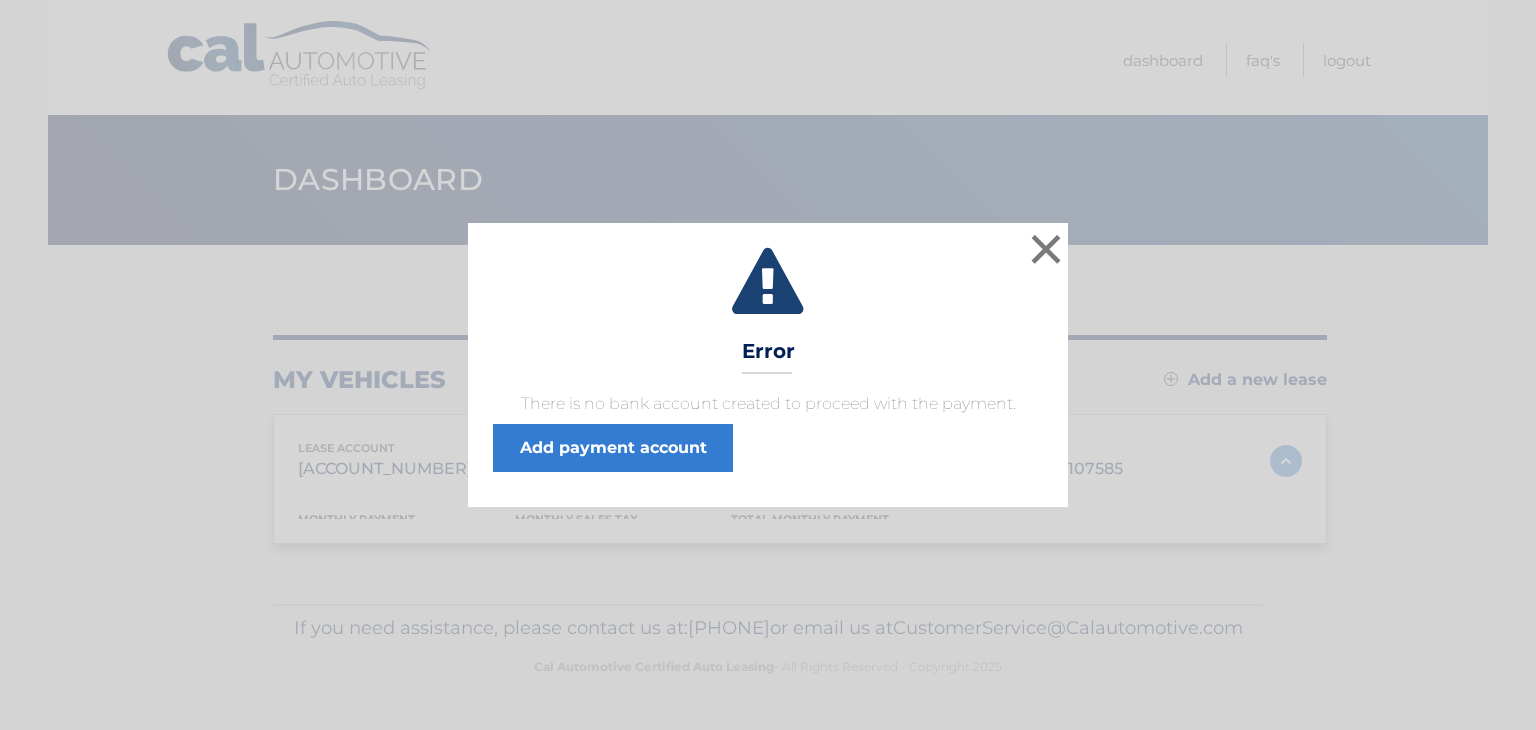 scroll, scrollTop: 0, scrollLeft: 0, axis: both 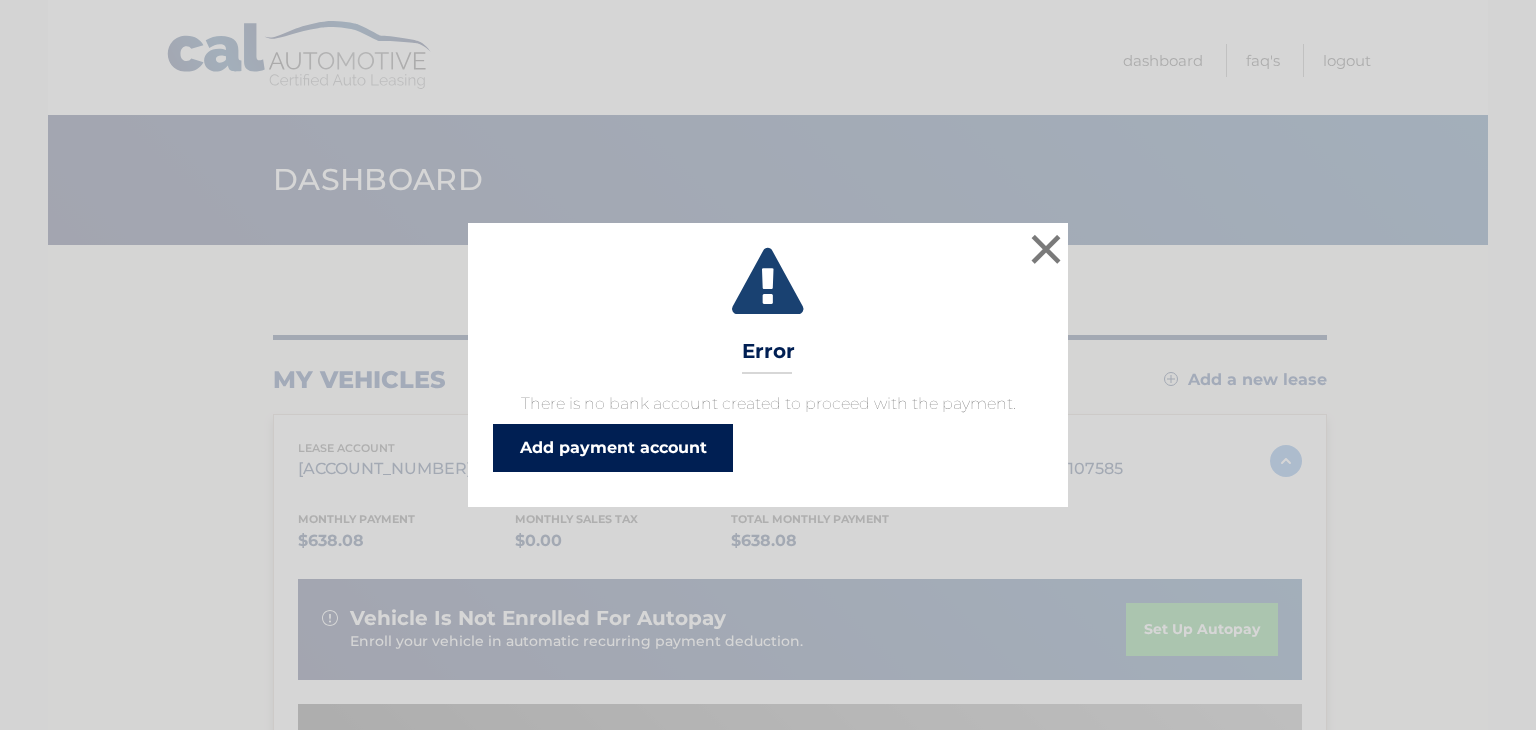 click on "Add payment account" at bounding box center [613, 448] 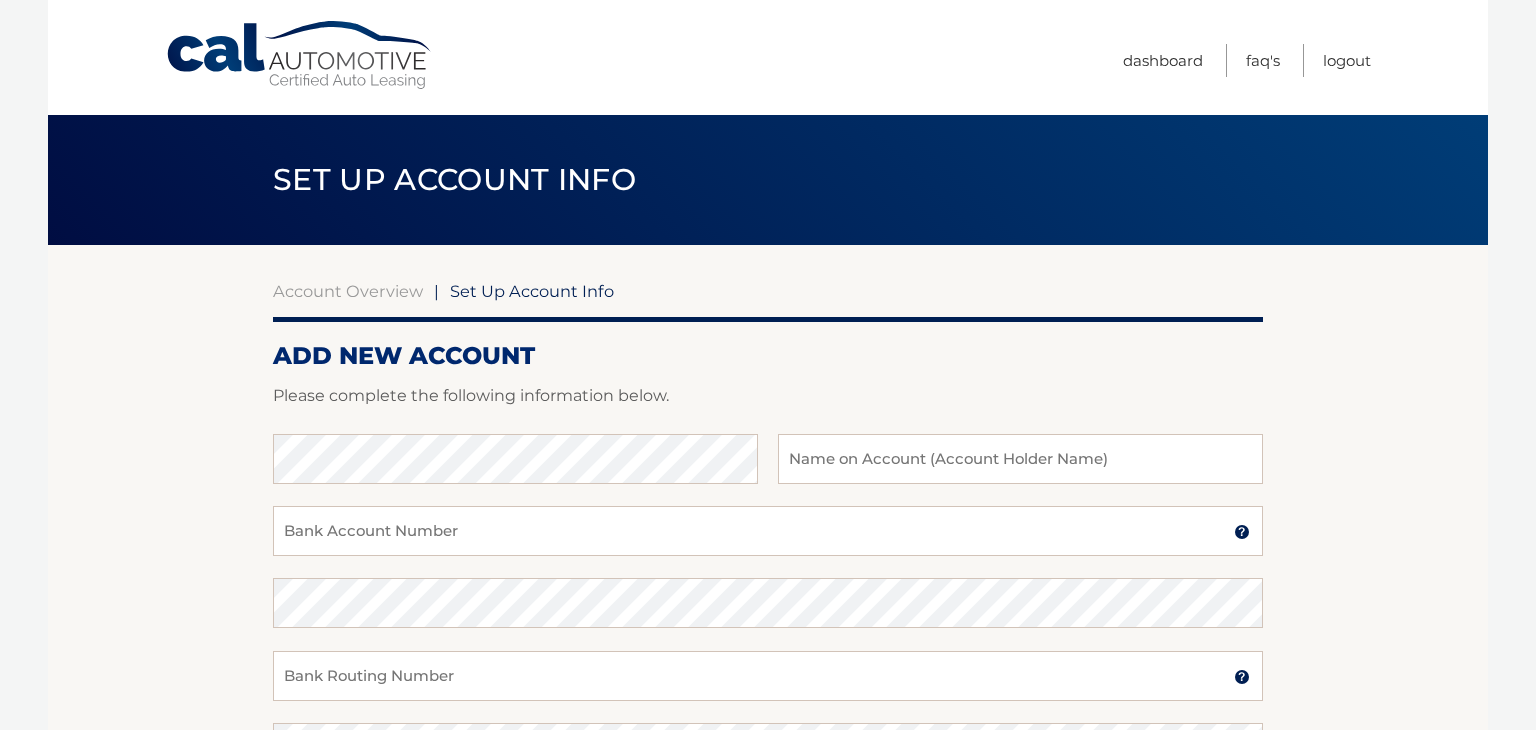 scroll, scrollTop: 0, scrollLeft: 0, axis: both 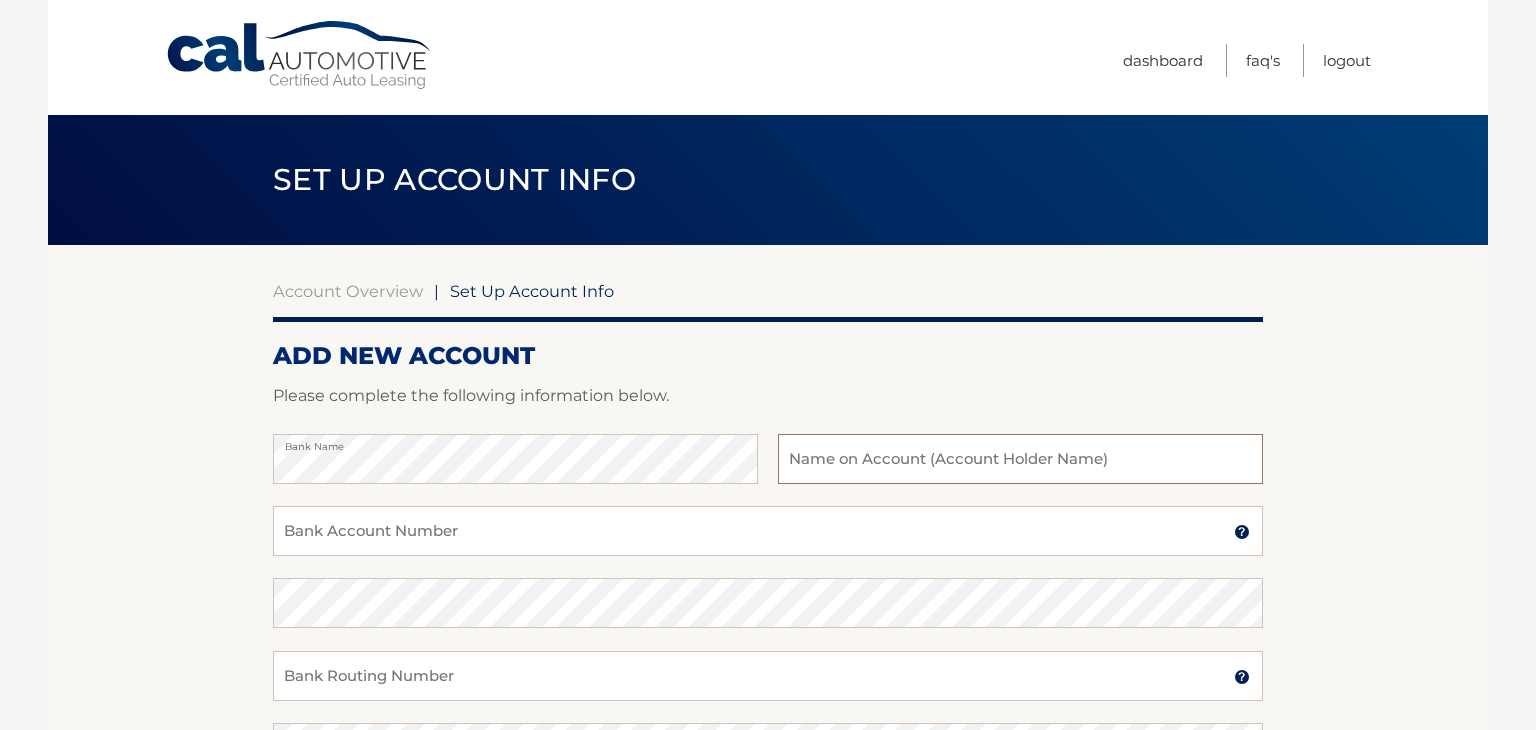 click at bounding box center (1020, 459) 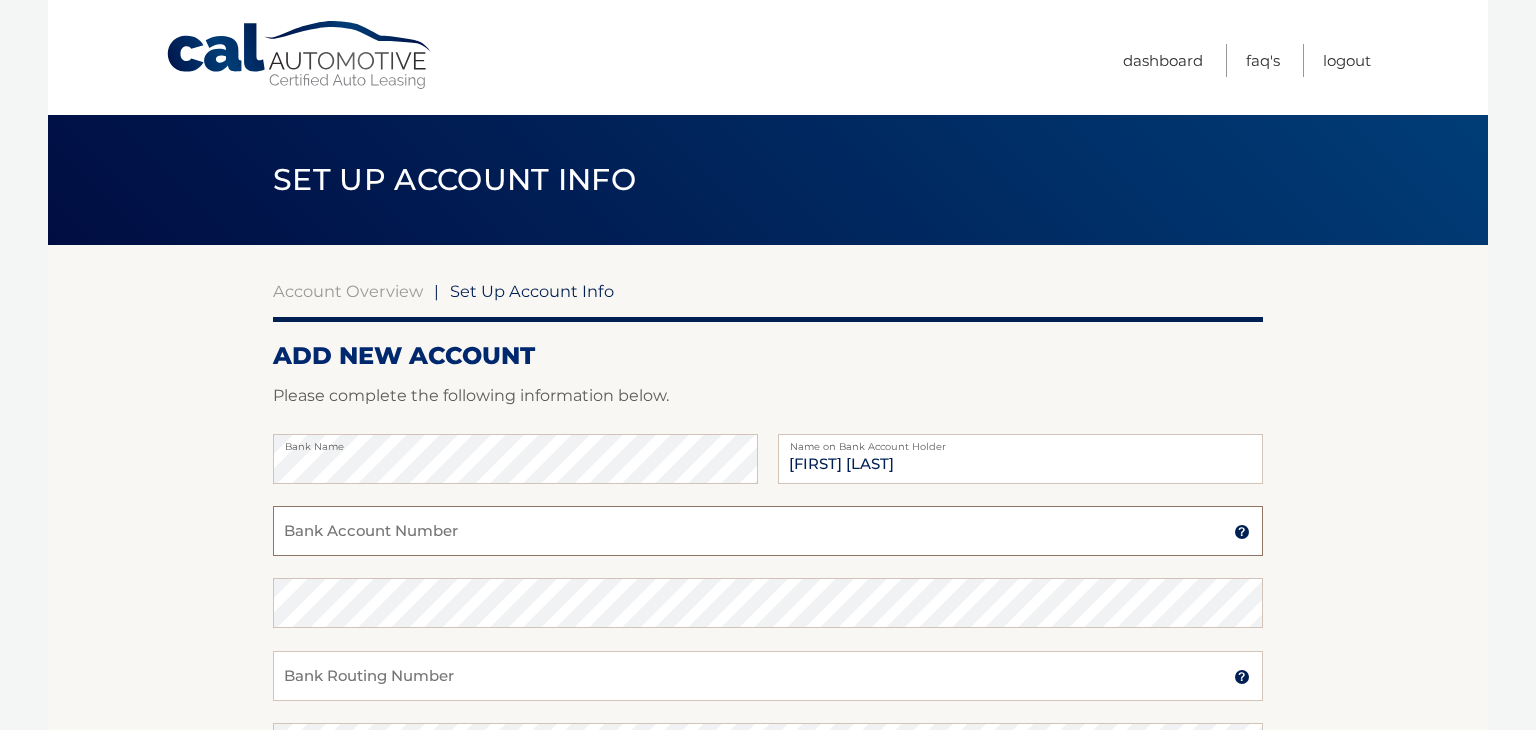 click on "Bank Account Number" at bounding box center [768, 531] 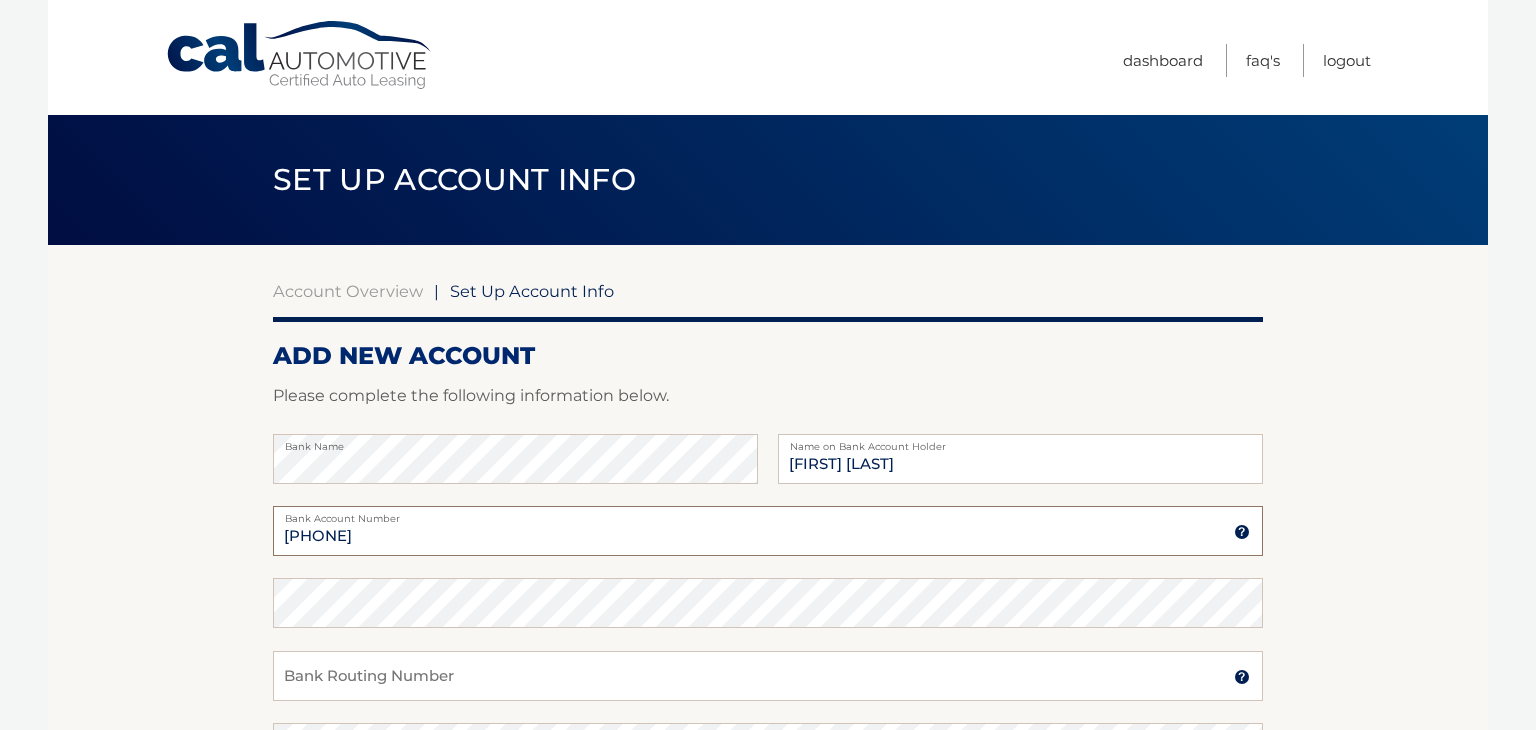 type on "196060220565" 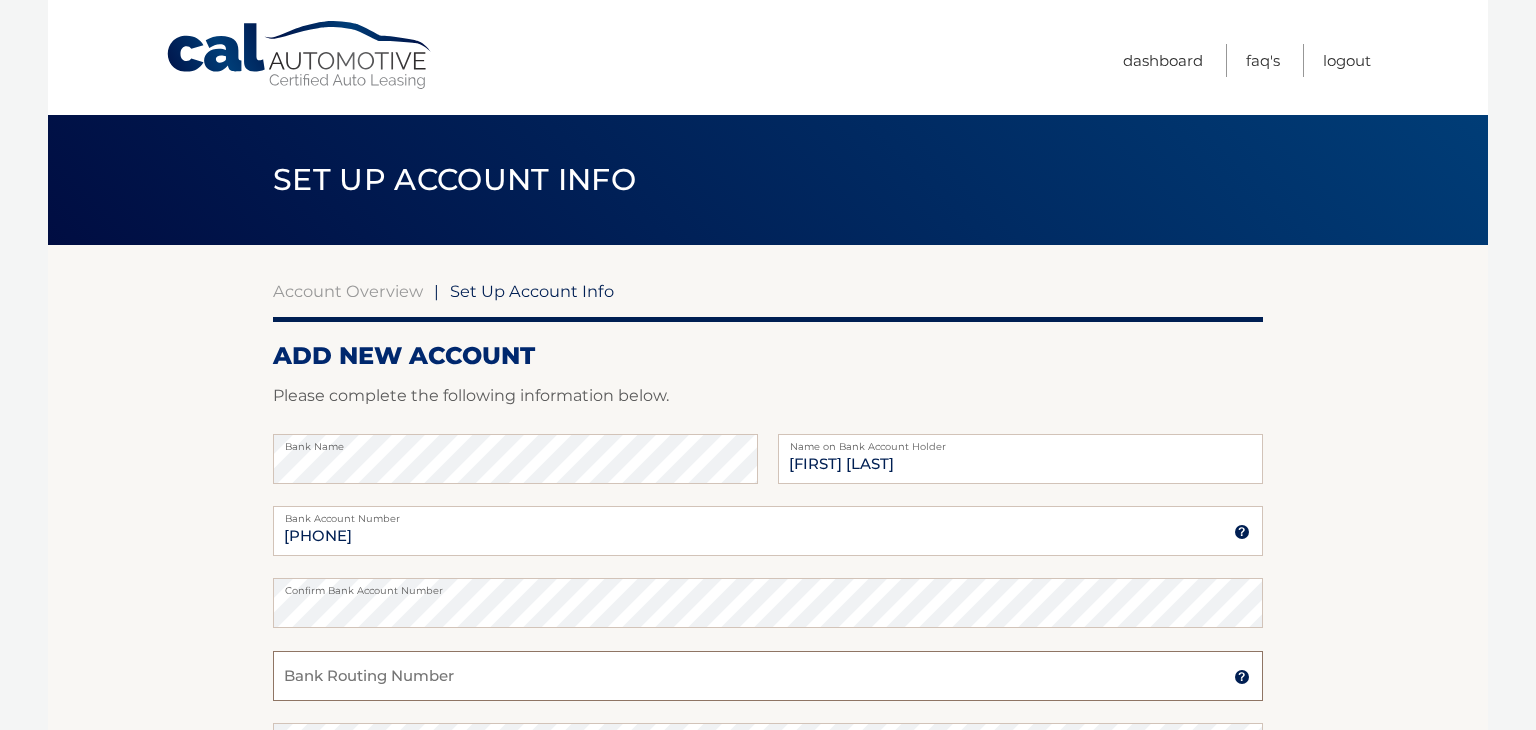 click on "Bank Routing Number" at bounding box center [768, 676] 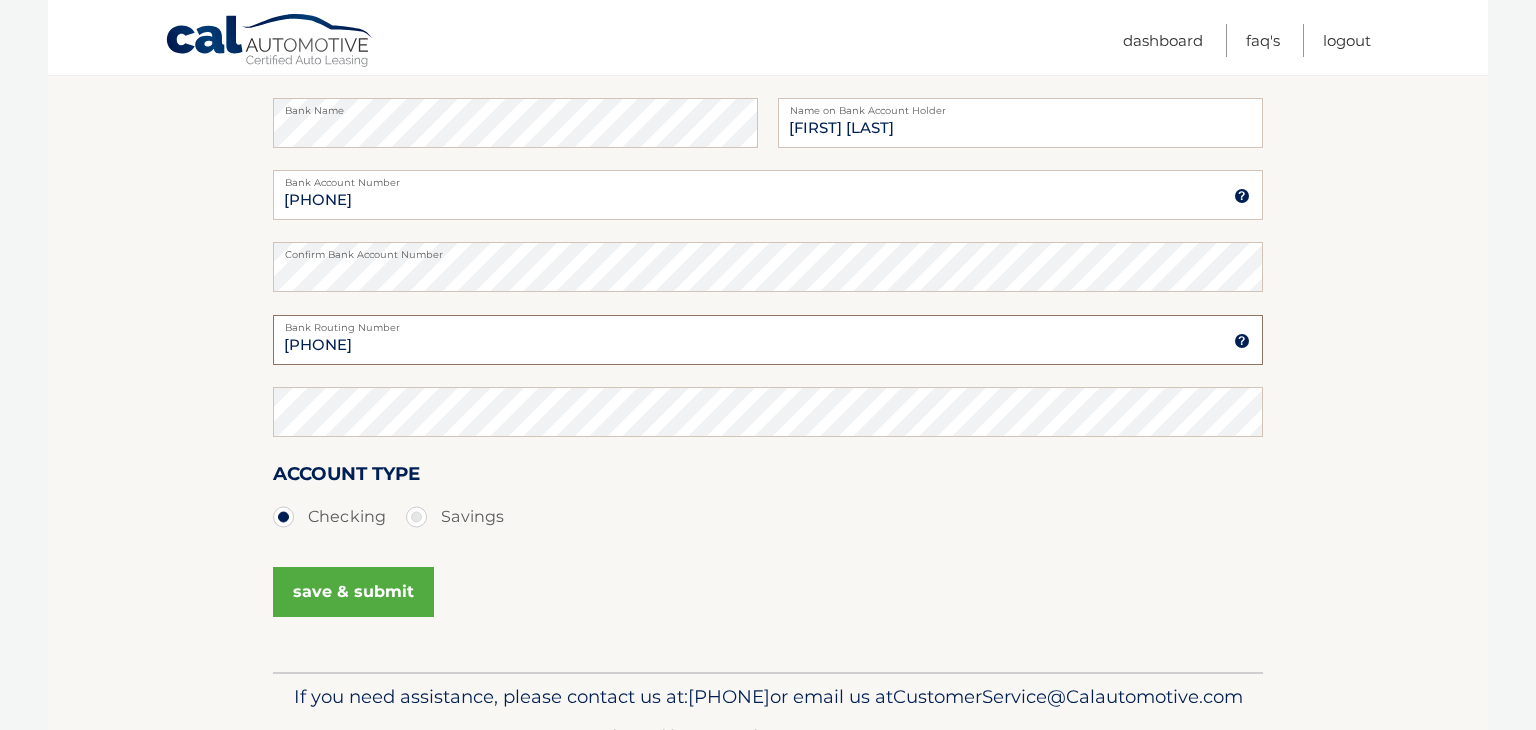scroll, scrollTop: 340, scrollLeft: 0, axis: vertical 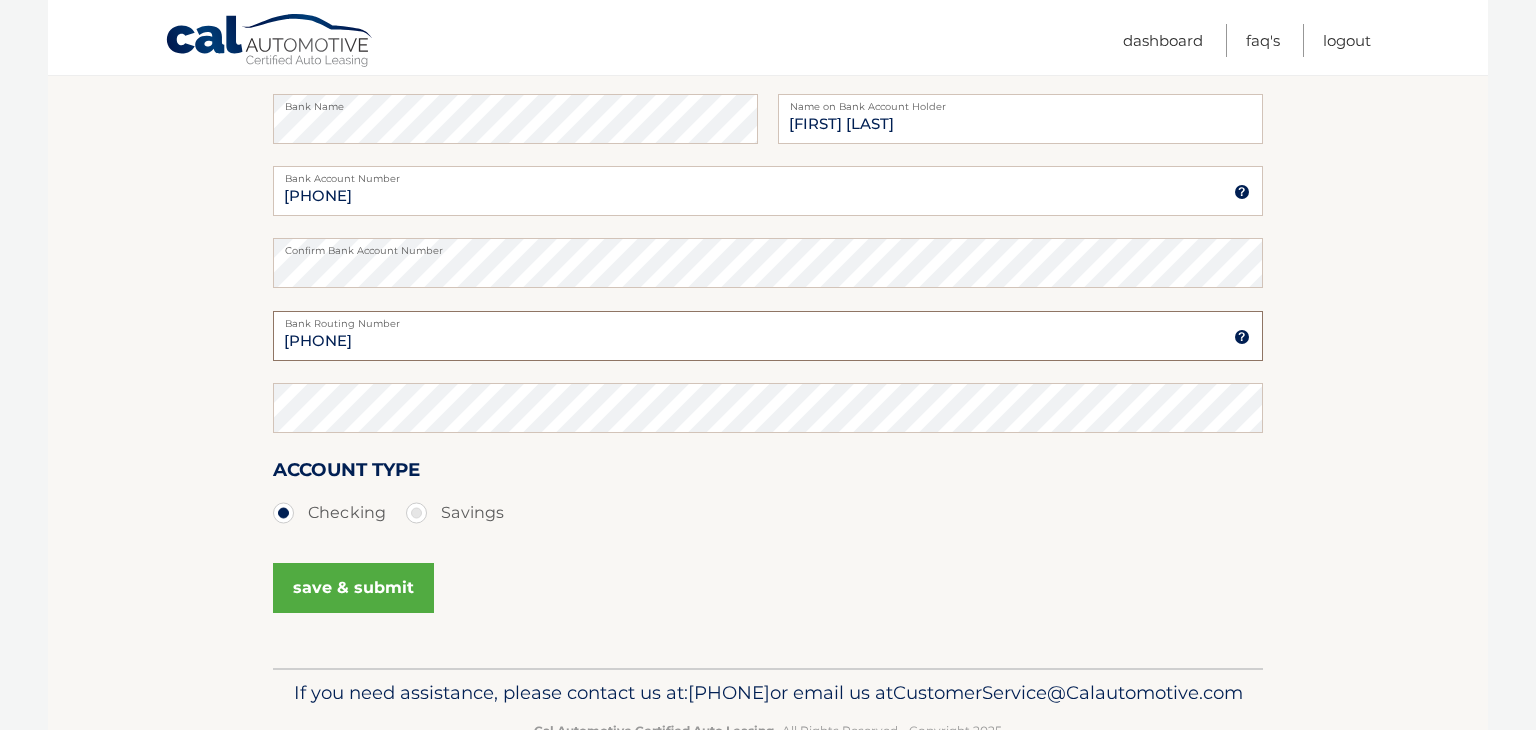 type on "021000021" 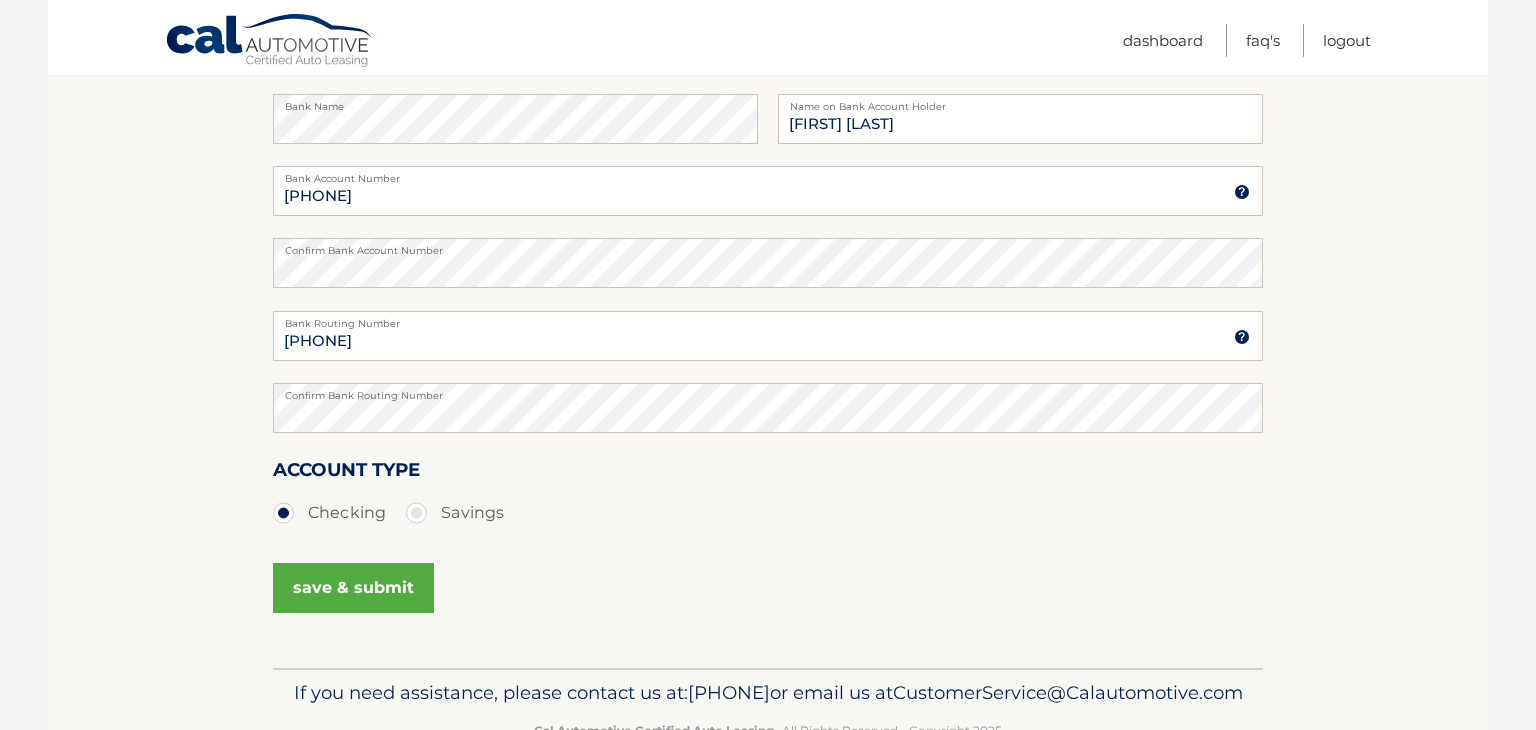 click on "save & submit" at bounding box center [353, 588] 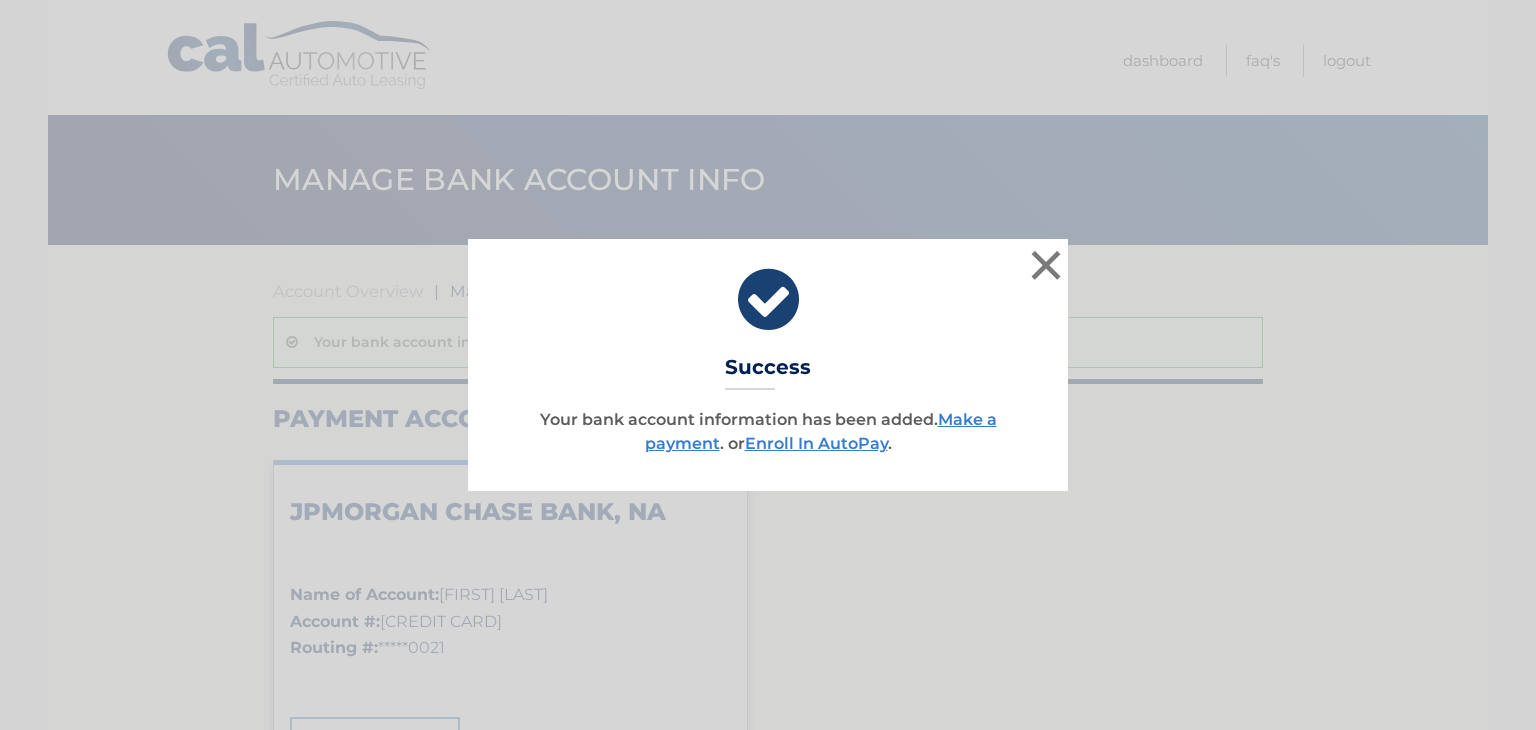 scroll, scrollTop: 0, scrollLeft: 0, axis: both 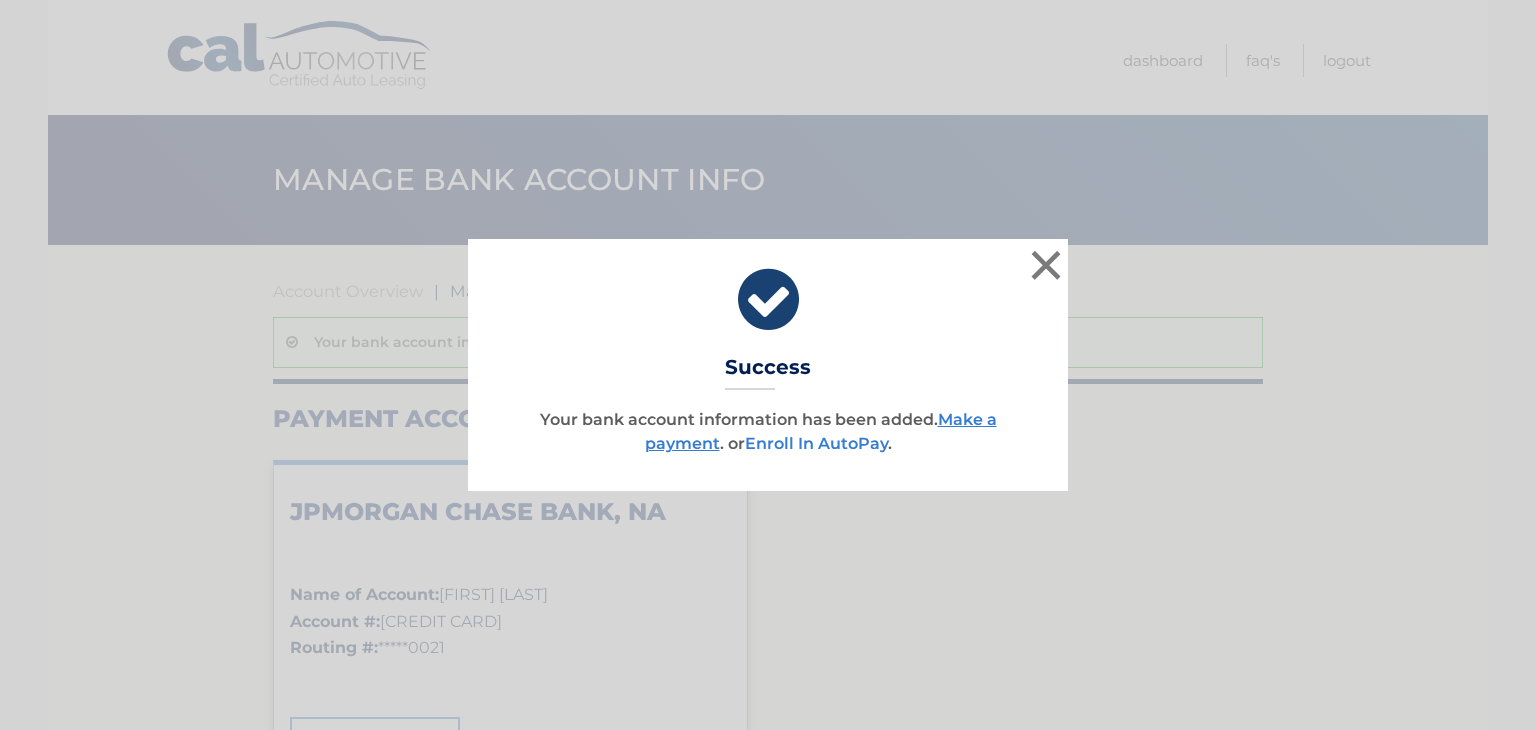 click on "Enroll In AutoPay" at bounding box center [816, 443] 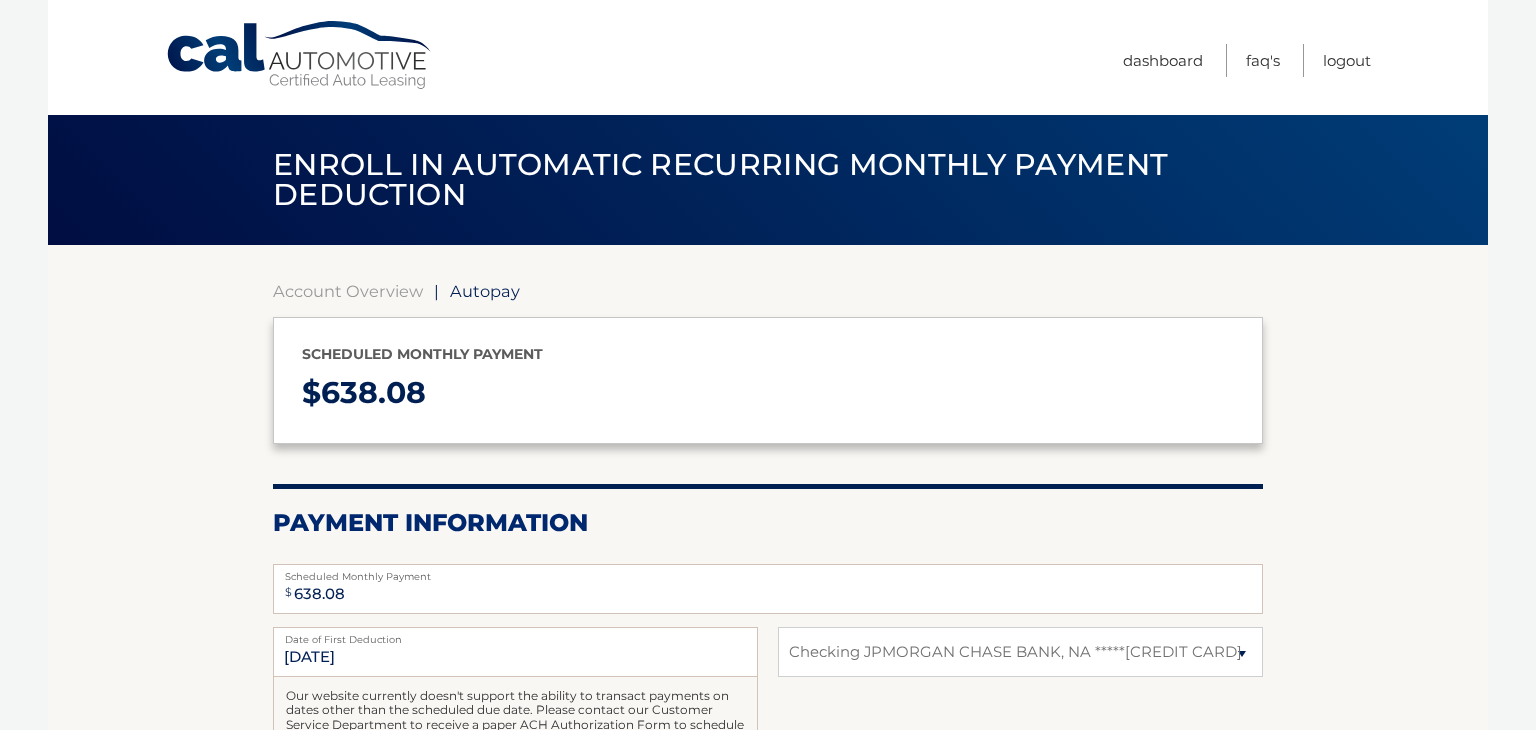 select on "YjllNTYwNTEtM2E3Ny00MjMxLWFjOTQtYTNmZGVmNjU3ZmRh" 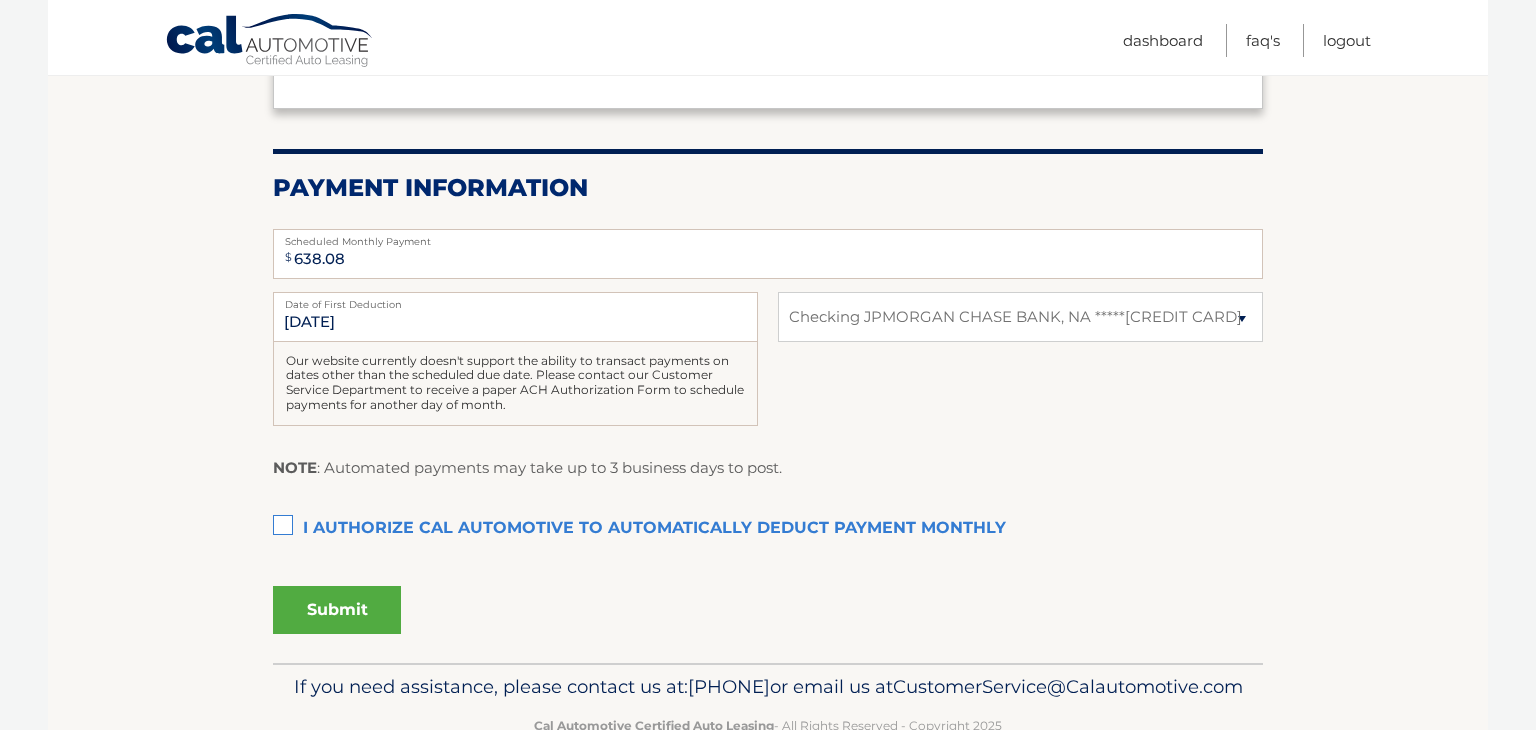 scroll, scrollTop: 336, scrollLeft: 0, axis: vertical 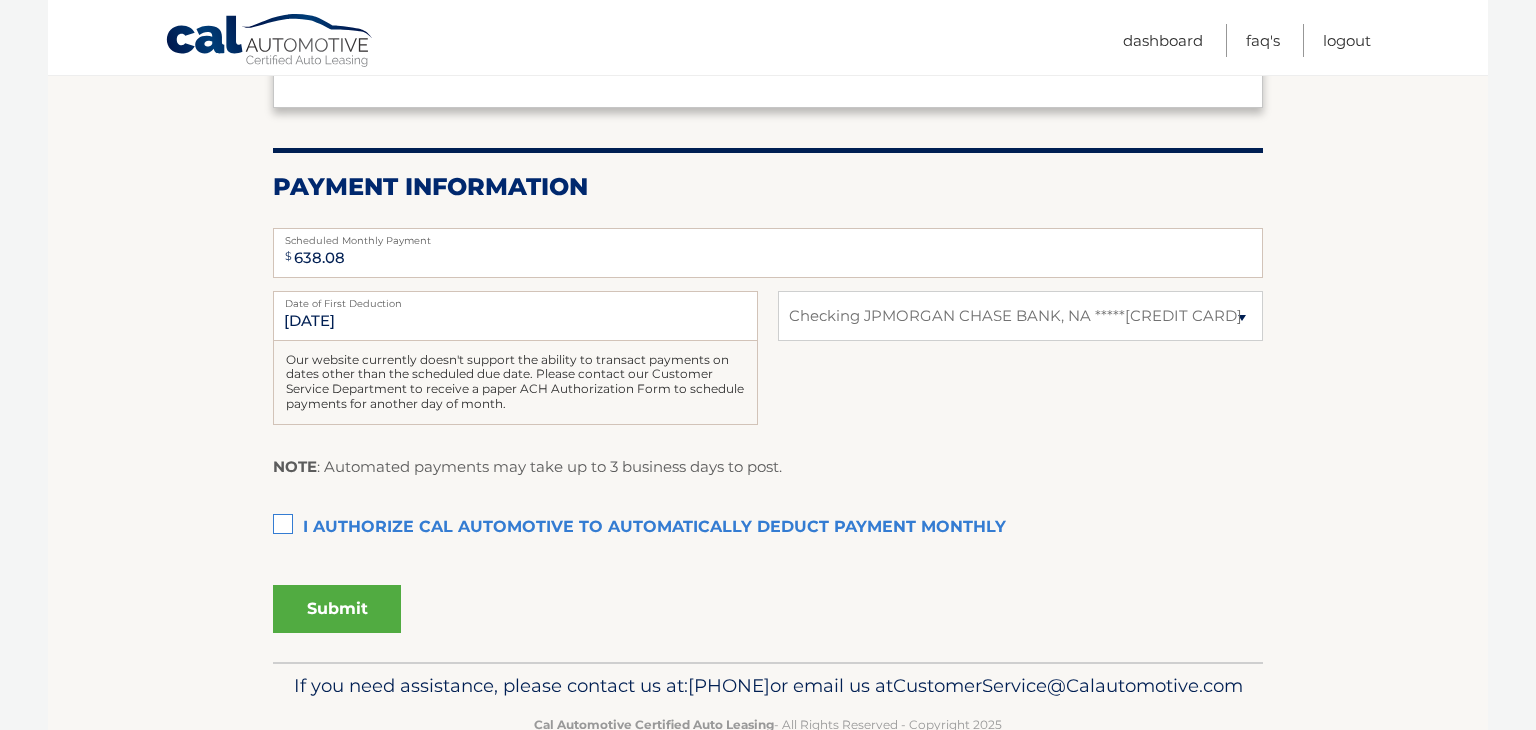 click on "I authorize cal automotive to automatically deduct payment monthly
This checkbox must be checked" at bounding box center [768, 528] 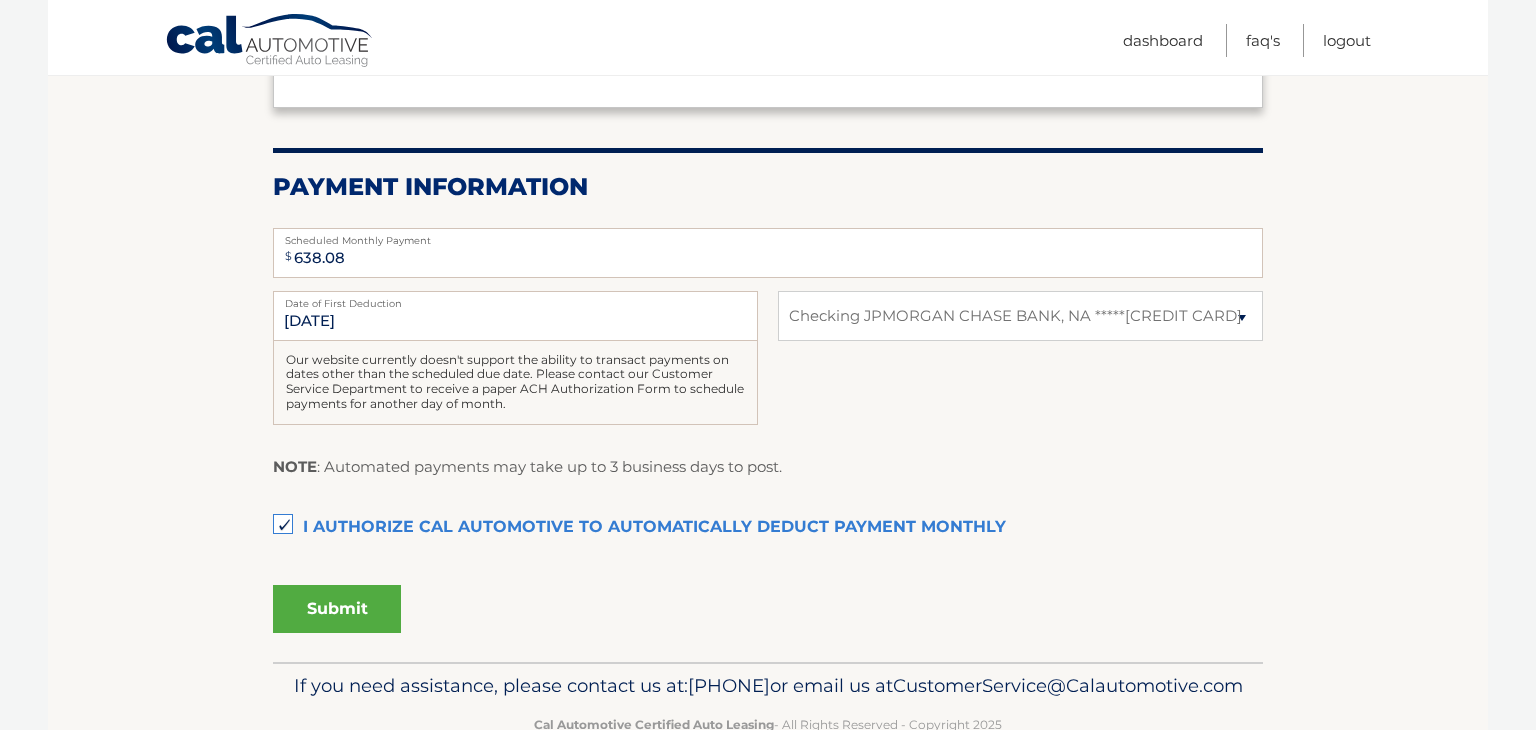 click on "Submit" at bounding box center (337, 609) 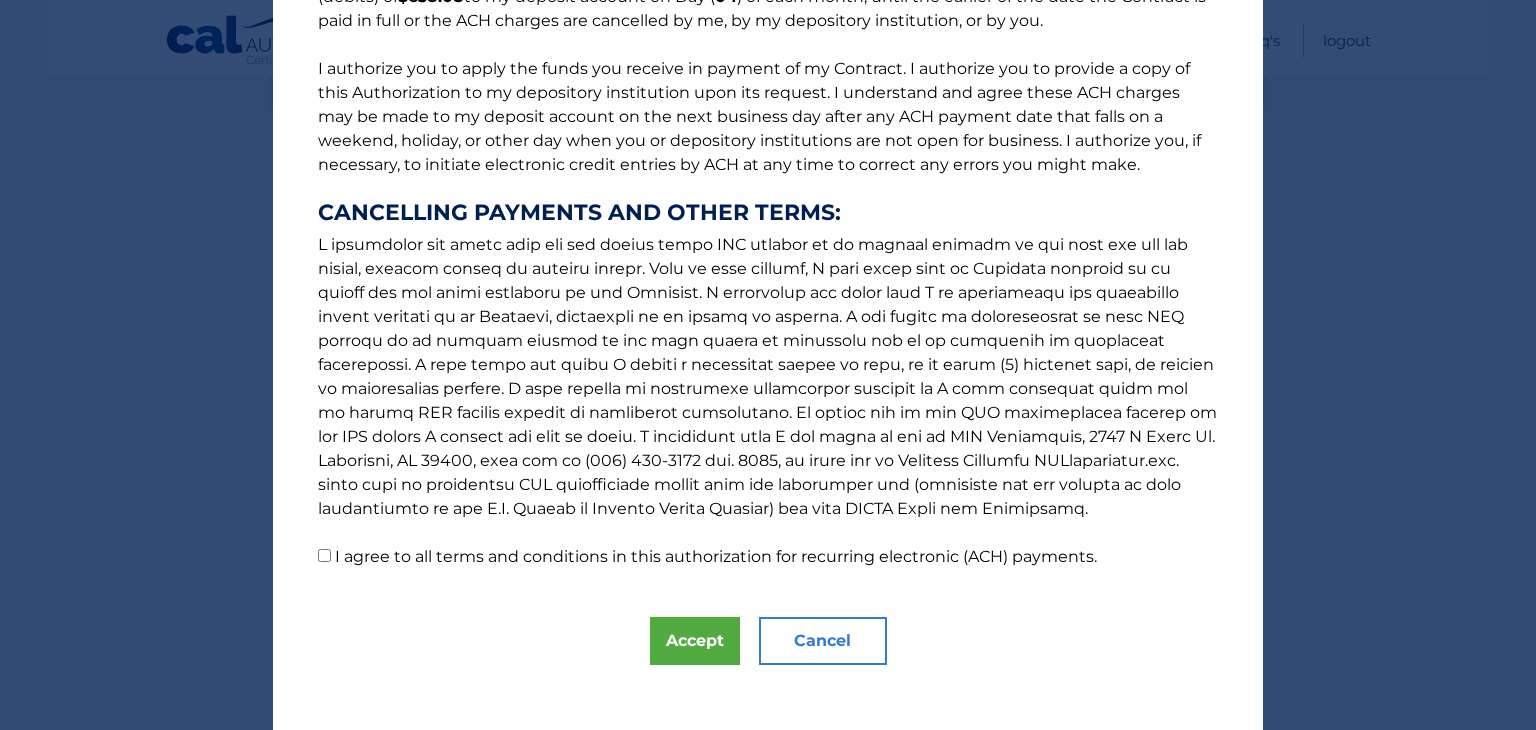 scroll, scrollTop: 239, scrollLeft: 0, axis: vertical 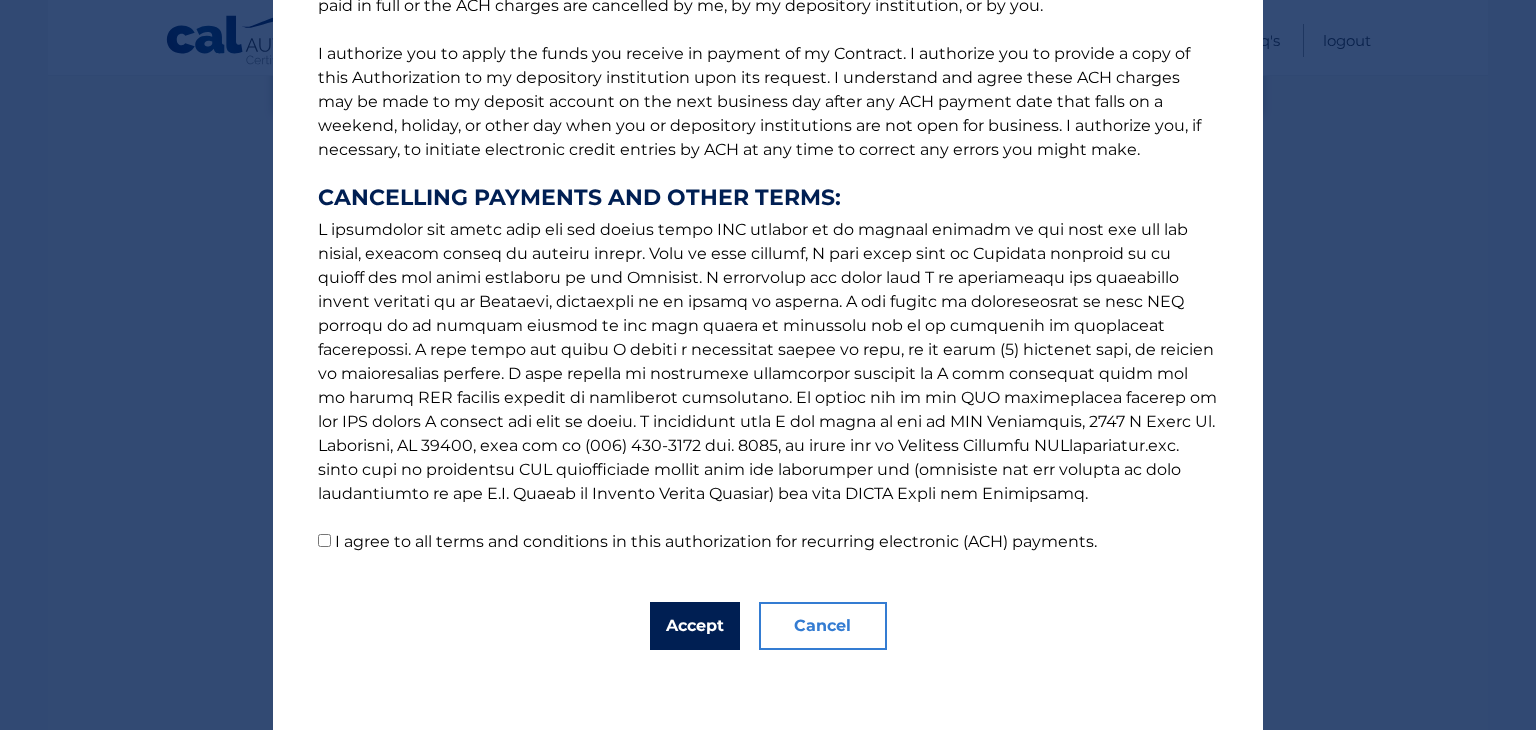 click on "Accept" at bounding box center (695, 626) 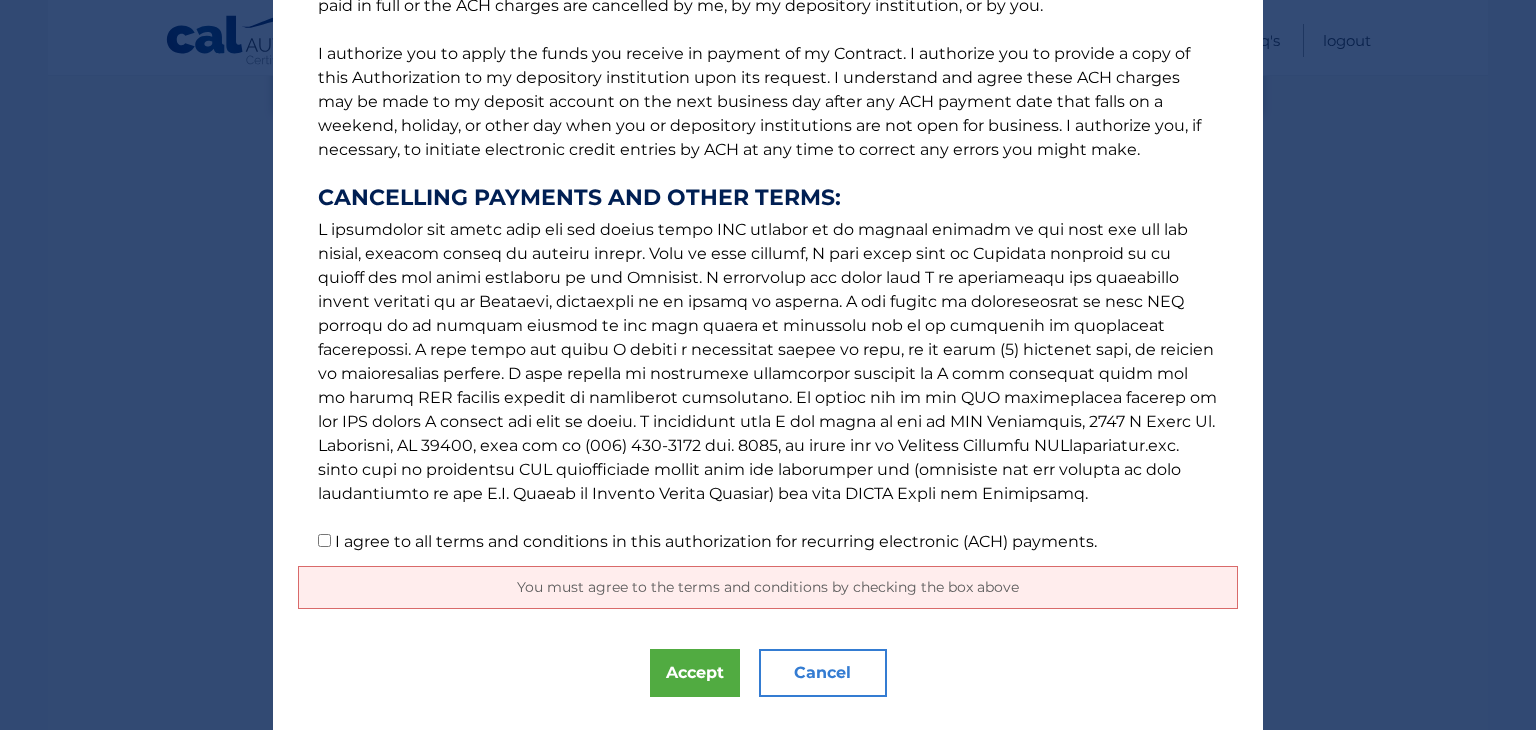 click on "I agree to all terms and conditions in this authorization for recurring electronic (ACH) payments." at bounding box center (324, 540) 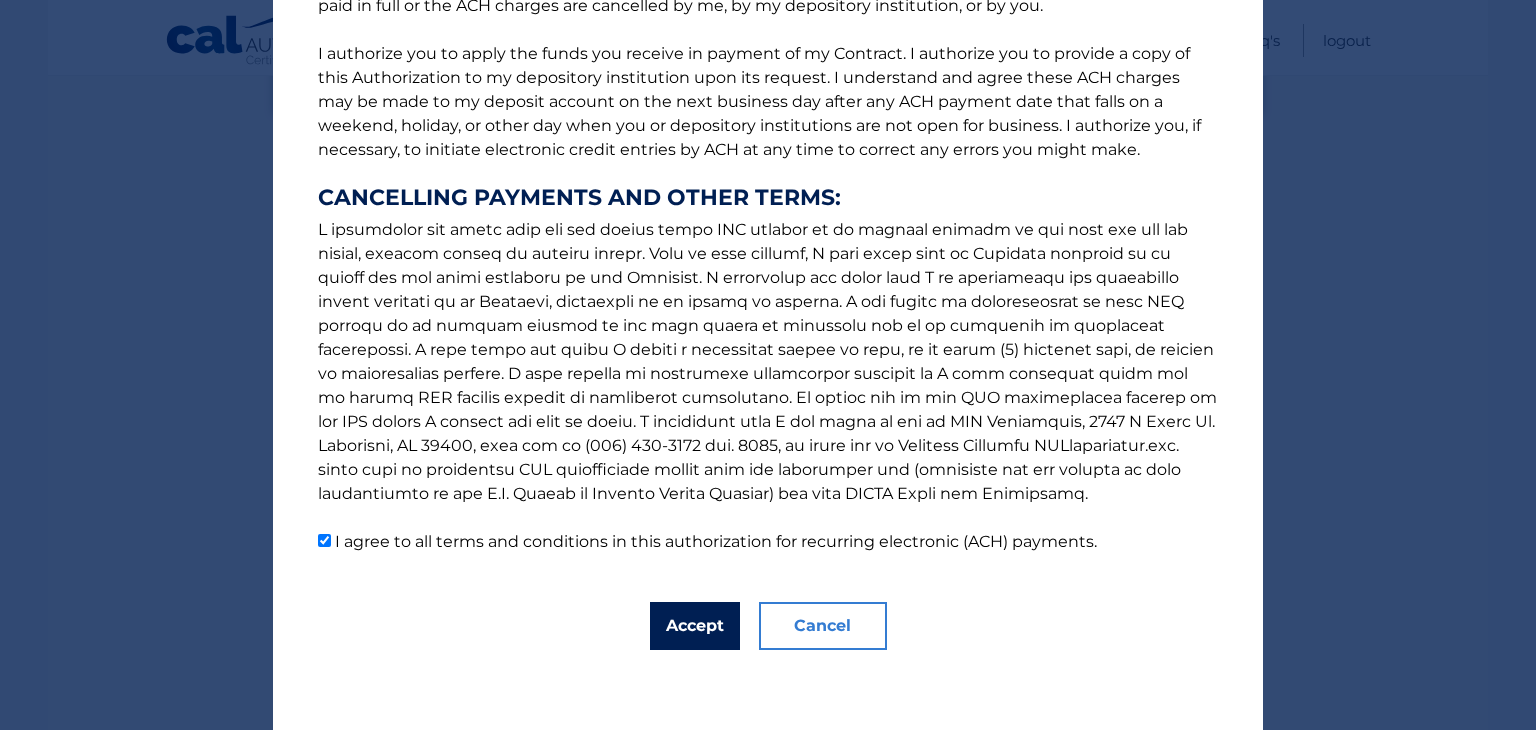 click on "Accept" at bounding box center (695, 626) 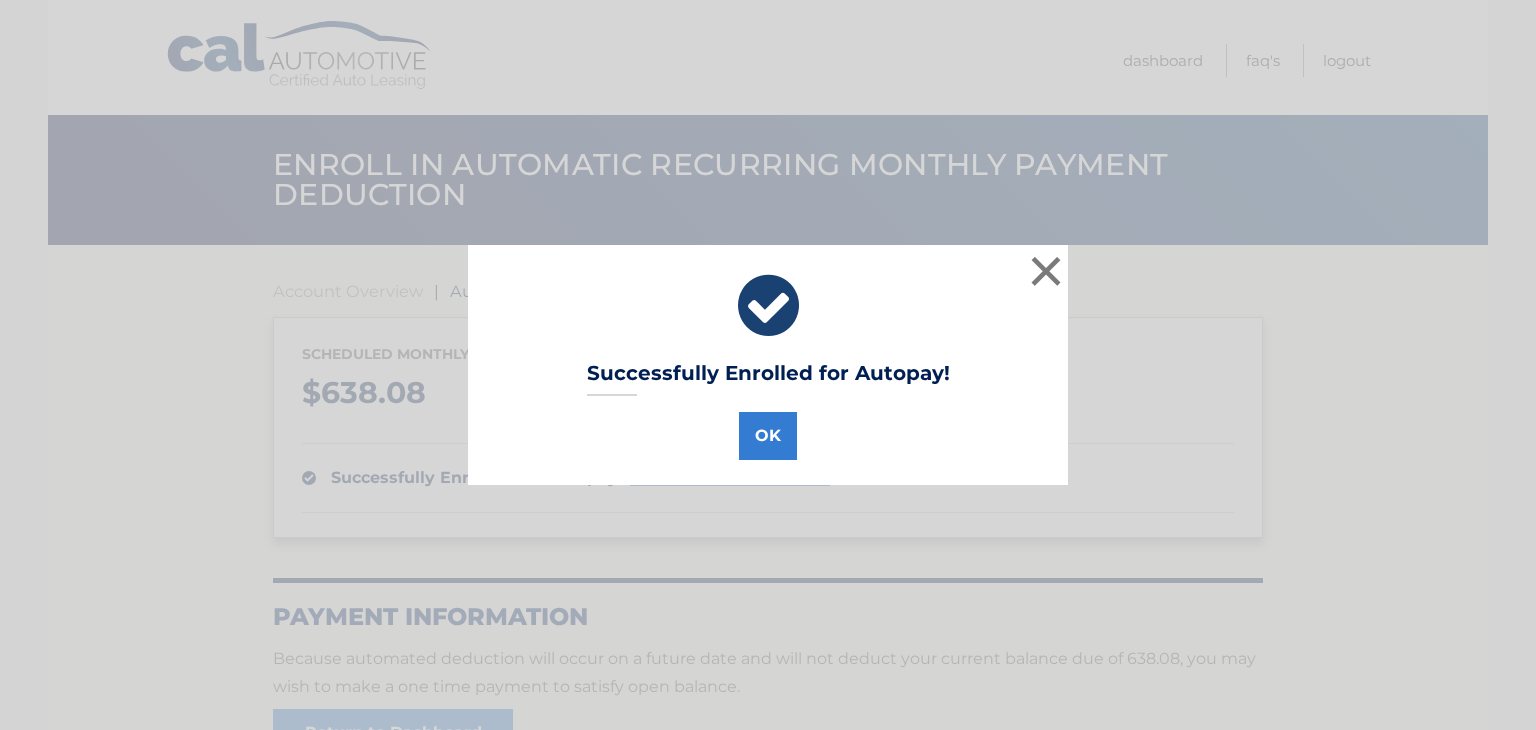 scroll, scrollTop: 0, scrollLeft: 0, axis: both 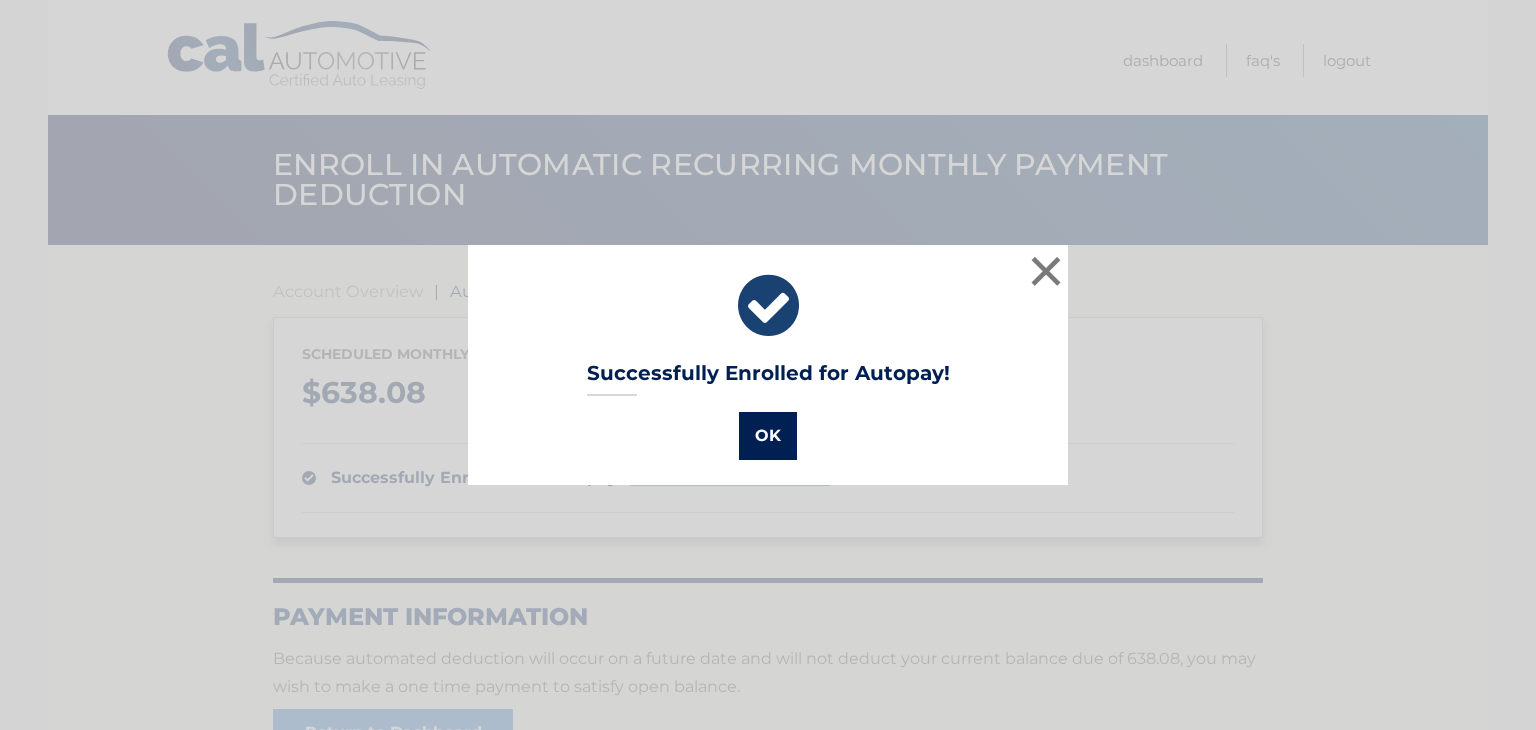 click on "OK" at bounding box center [768, 436] 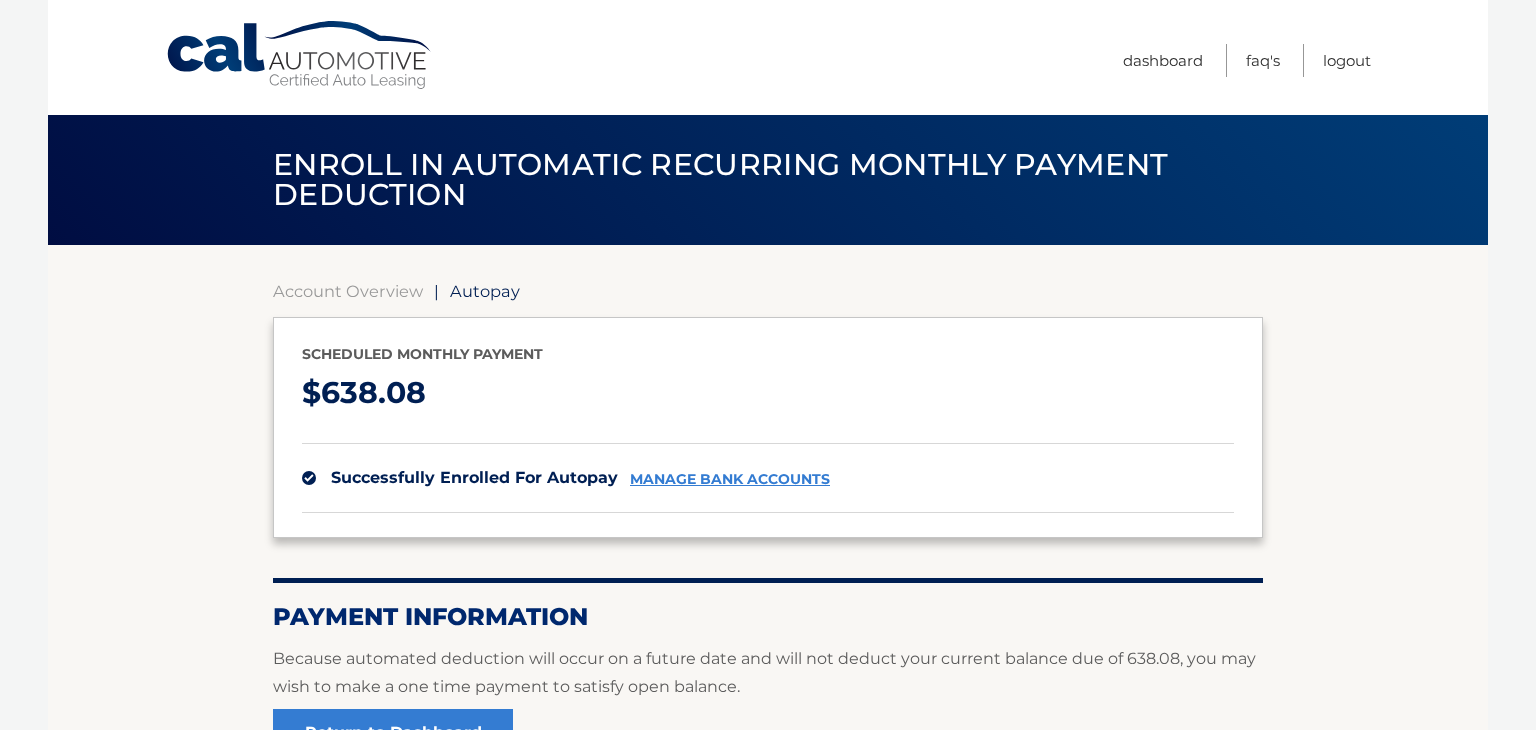 click on "Scheduled monthly payment
$ 638.08
successfully enrolled for autopay
manage bank accounts" at bounding box center (768, 427) 